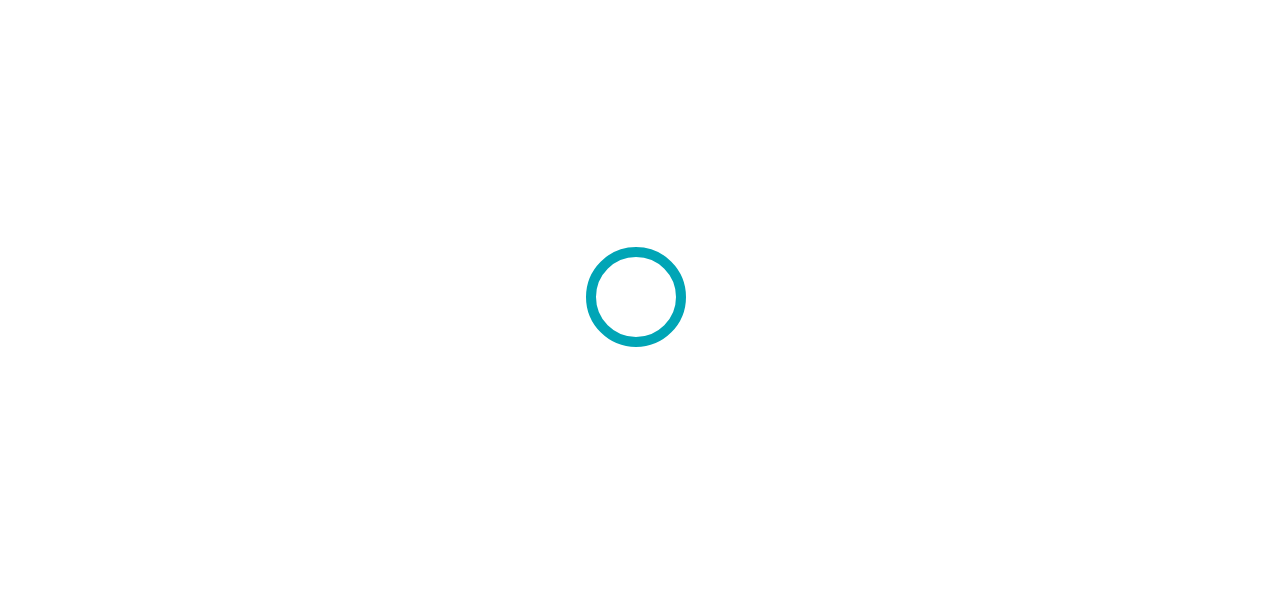 scroll, scrollTop: 0, scrollLeft: 0, axis: both 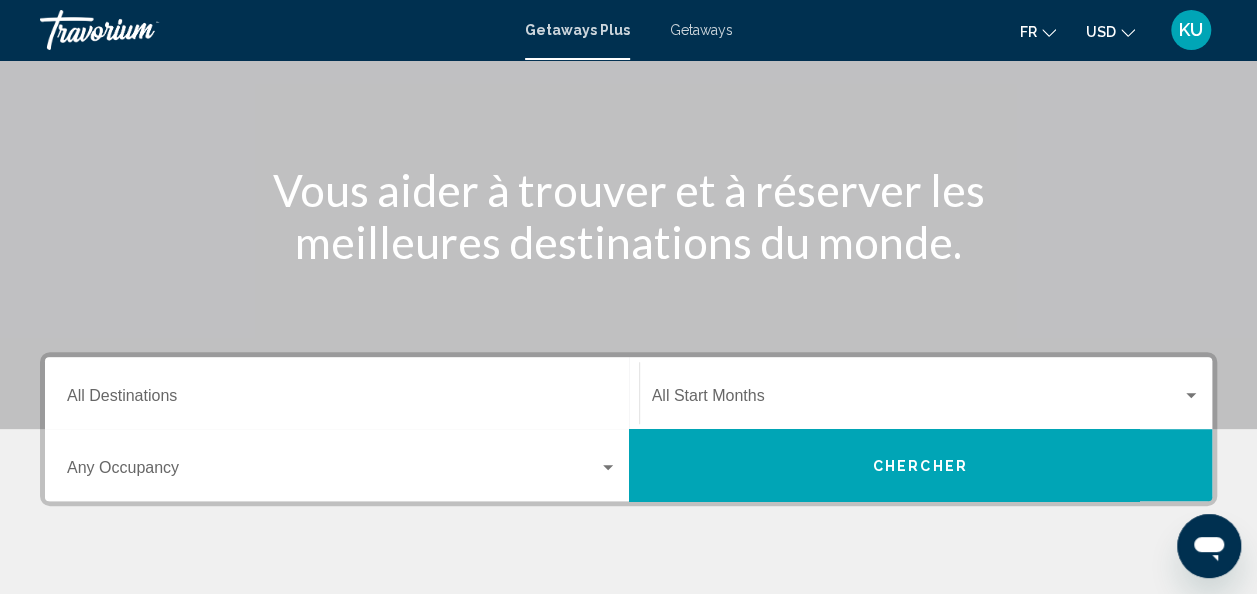 click on "Destination All Destinations" at bounding box center (342, 400) 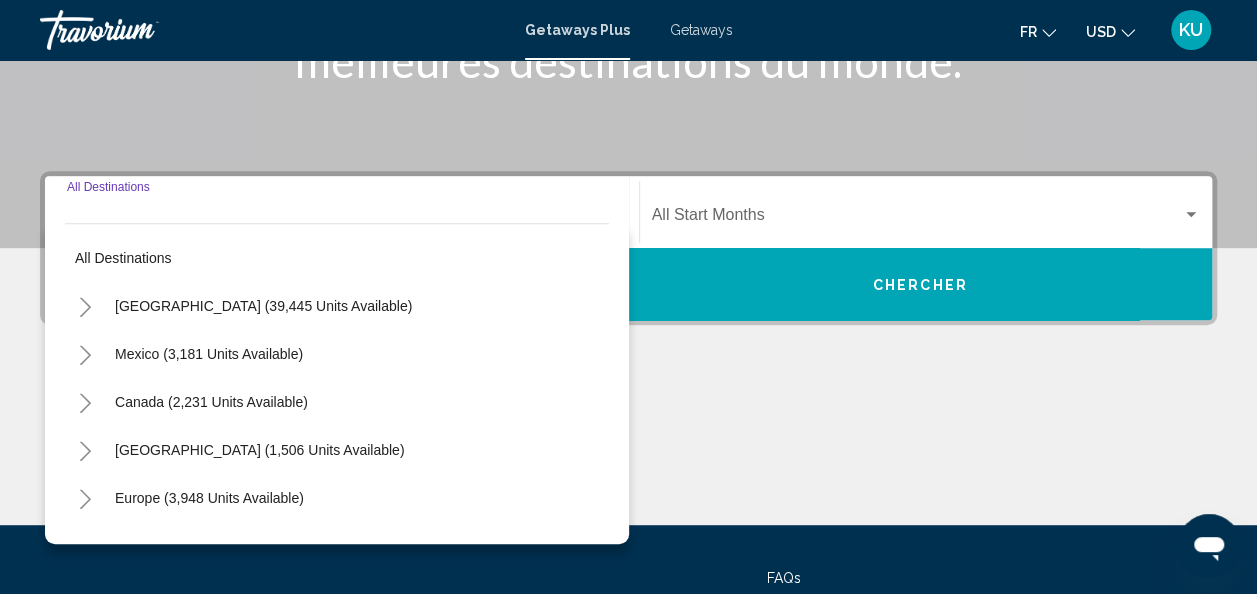 scroll, scrollTop: 458, scrollLeft: 0, axis: vertical 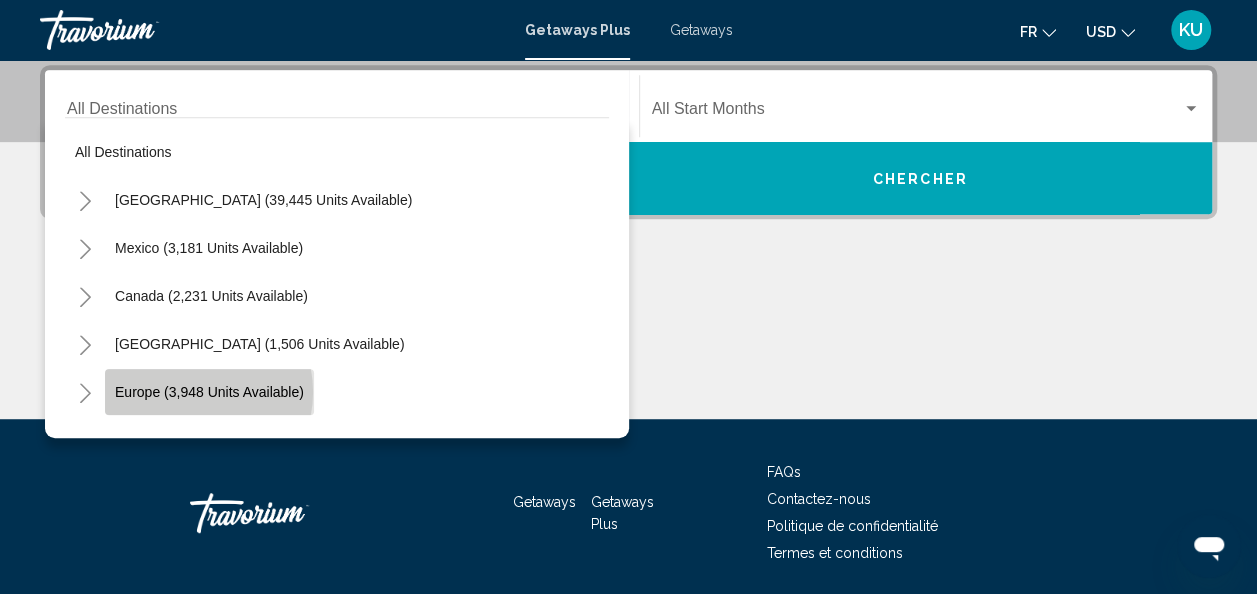 click on "Europe (3,948 units available)" 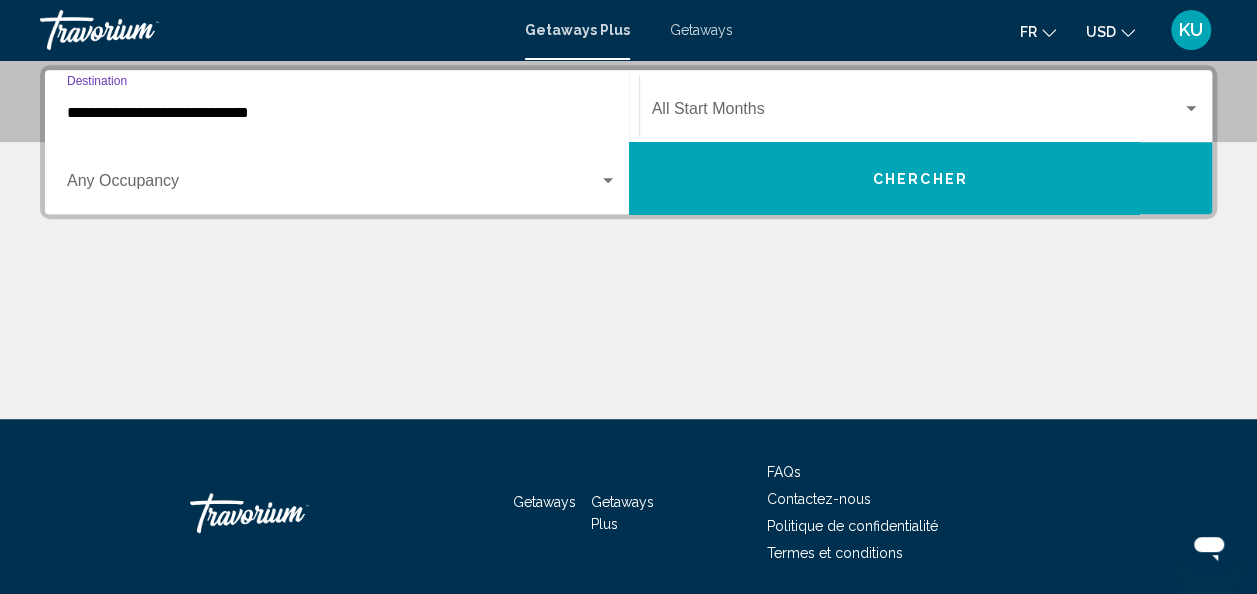 click on "**********" at bounding box center [342, 113] 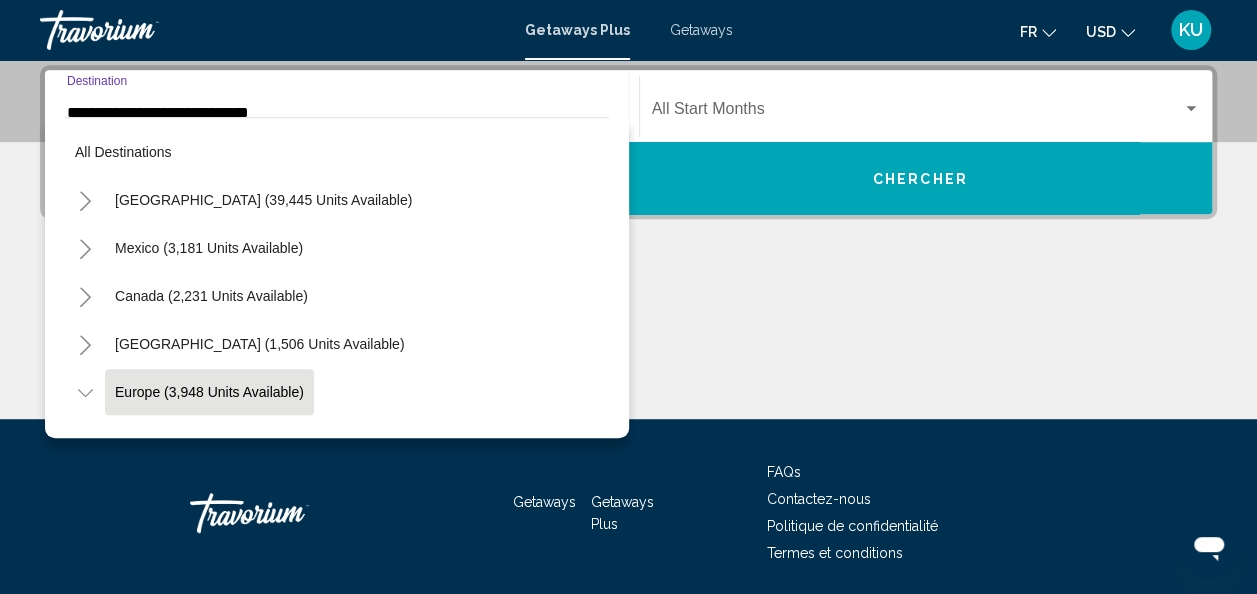 scroll, scrollTop: 433, scrollLeft: 0, axis: vertical 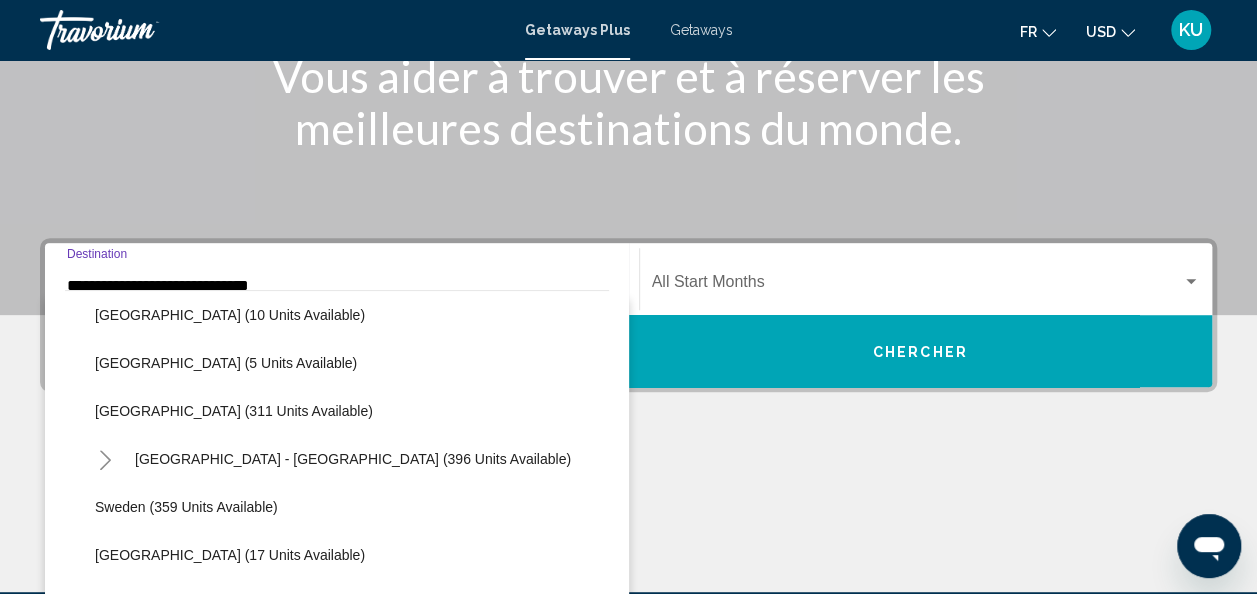 click on "Chercher" at bounding box center [920, 352] 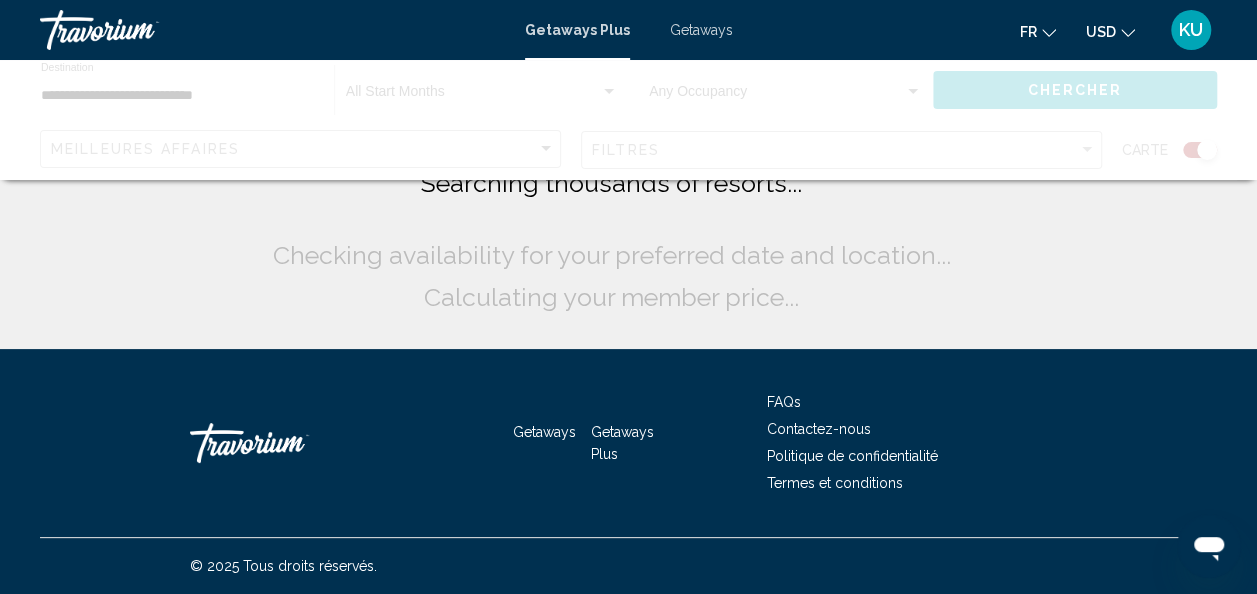 scroll, scrollTop: 0, scrollLeft: 0, axis: both 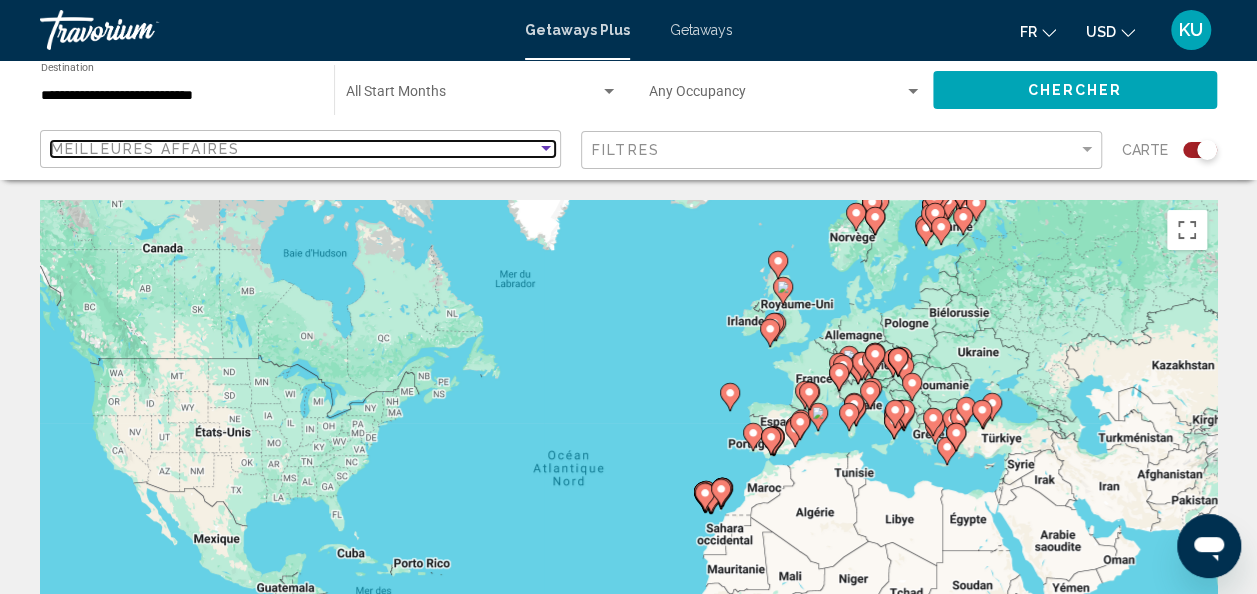 click at bounding box center [546, 149] 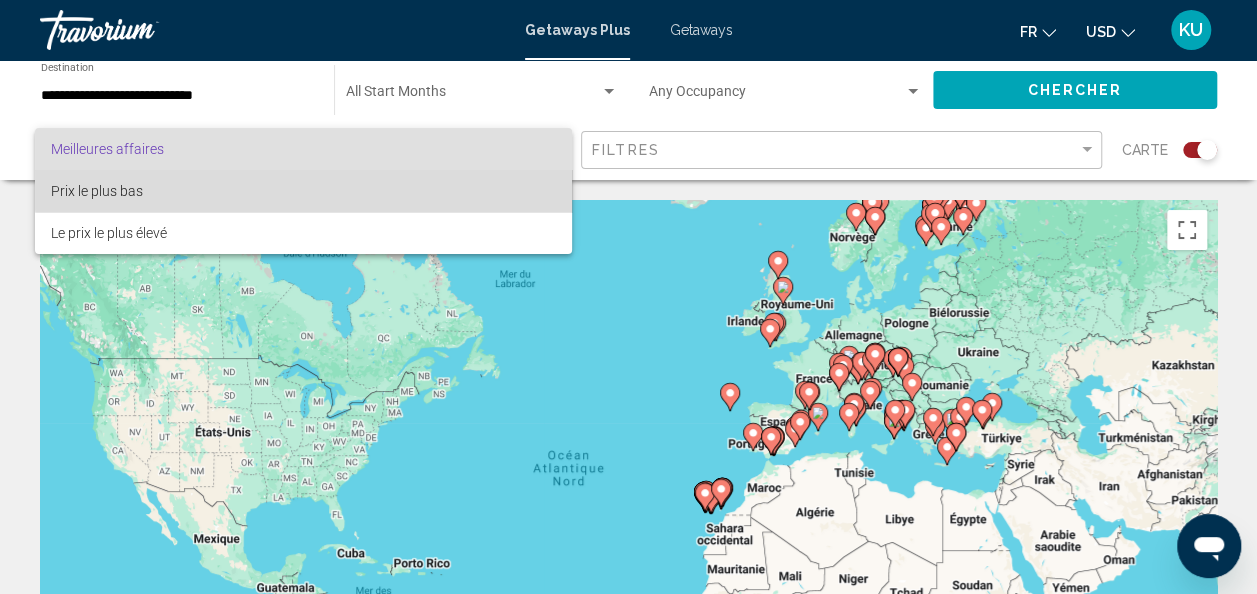click on "Prix ​​le plus bas" at bounding box center (303, 191) 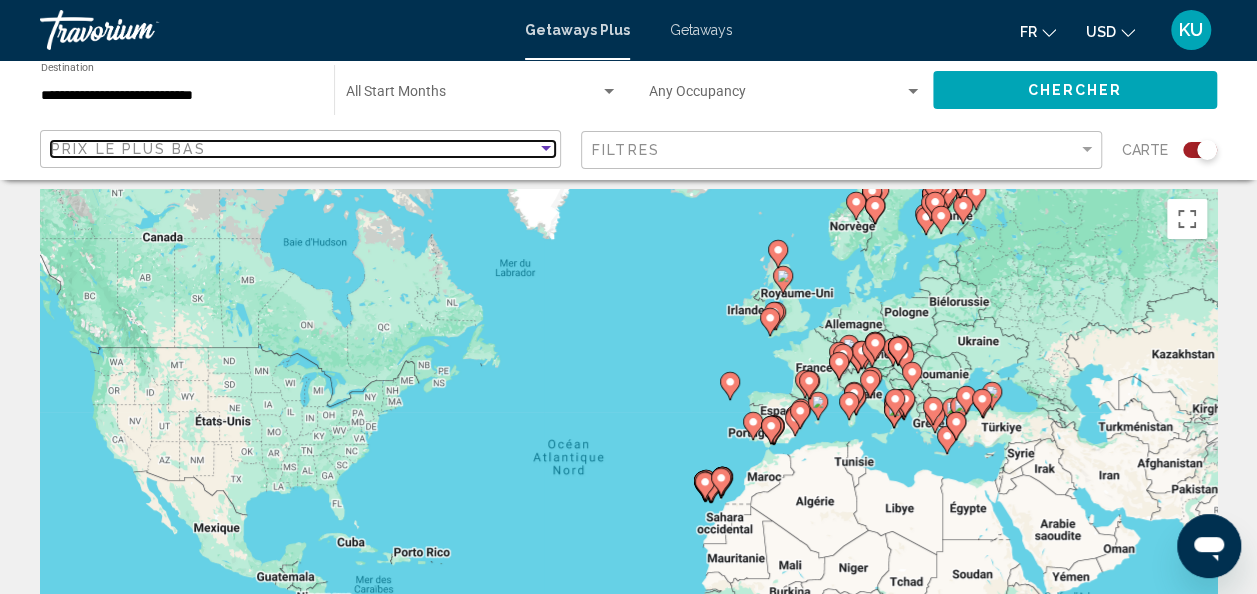 scroll, scrollTop: 0, scrollLeft: 0, axis: both 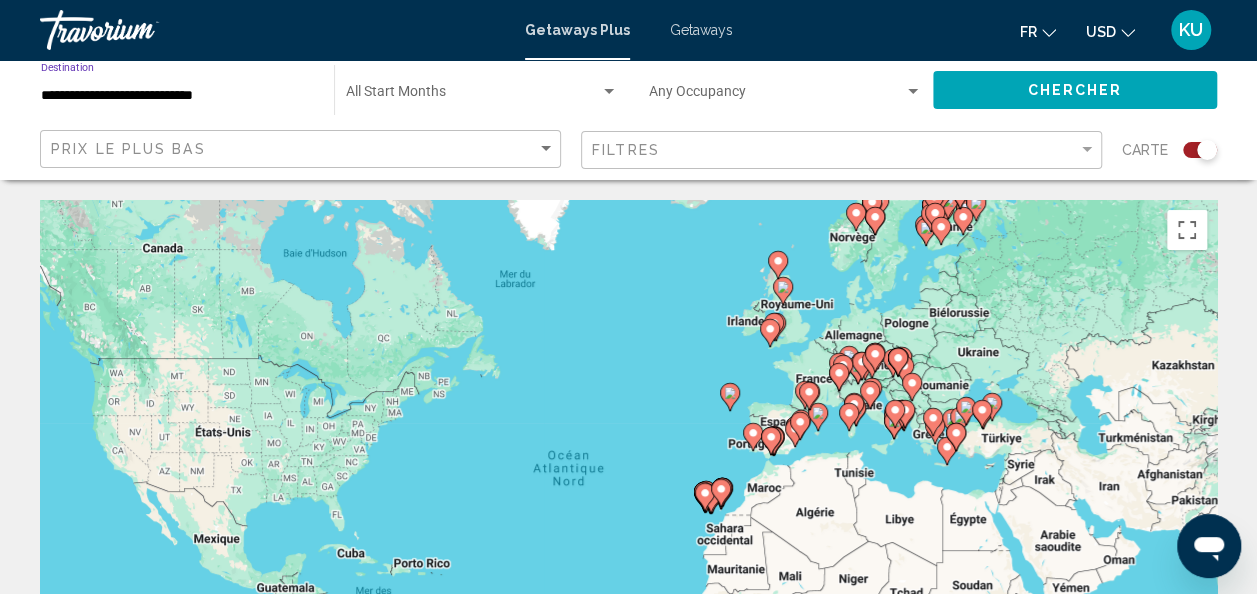click on "**********" at bounding box center [177, 96] 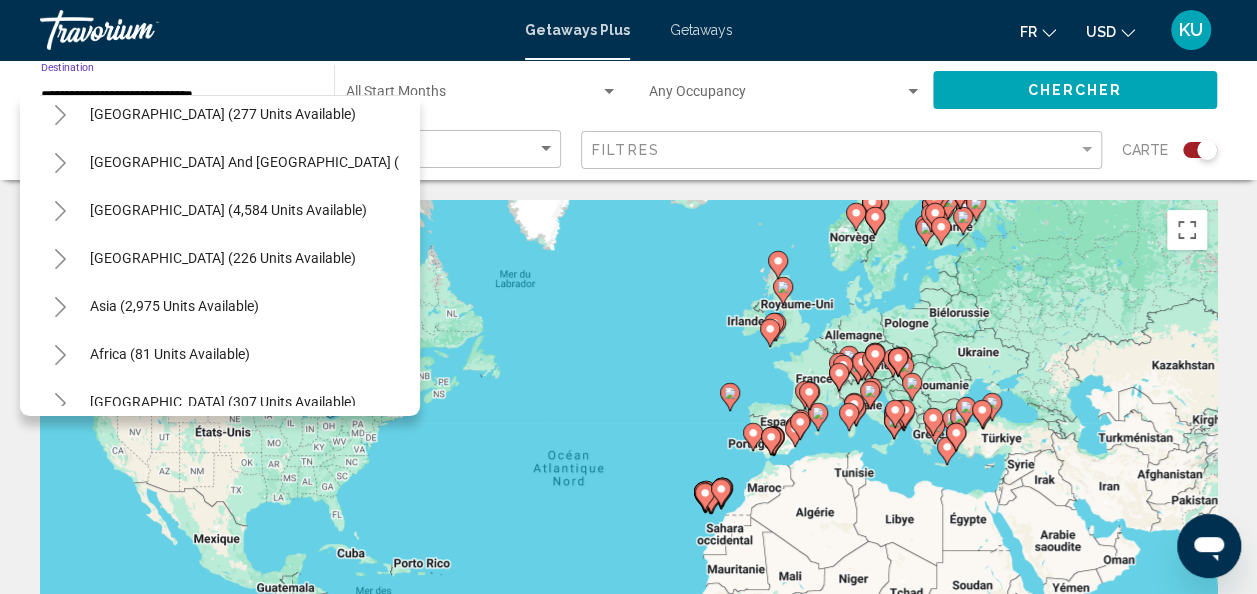 scroll, scrollTop: 1059, scrollLeft: 0, axis: vertical 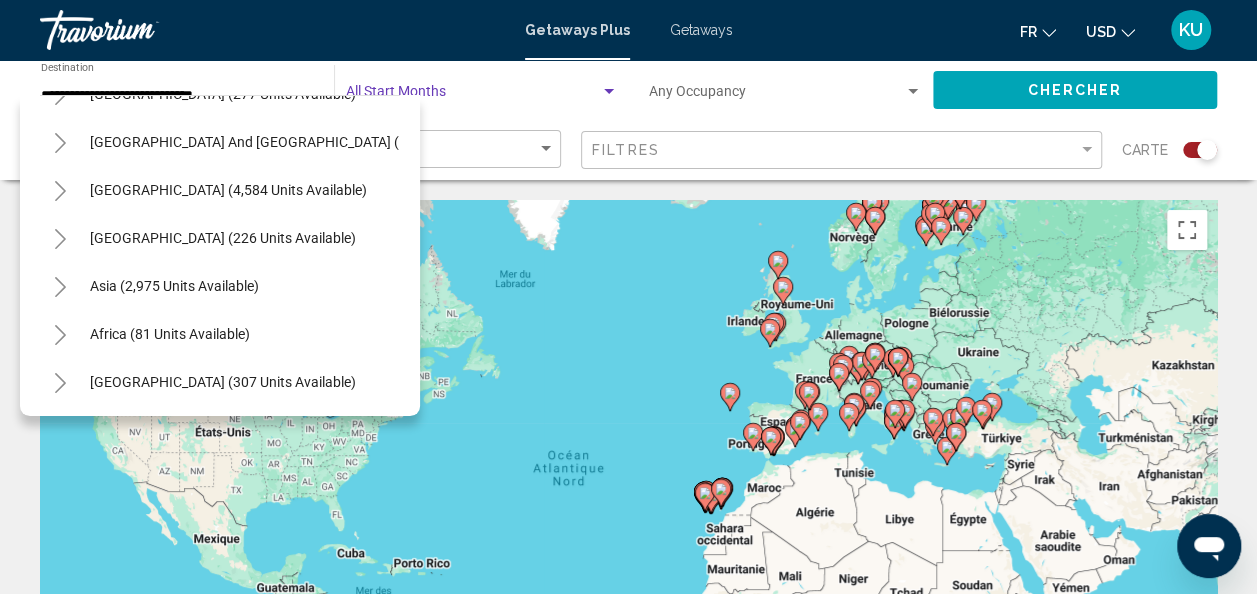 click at bounding box center (473, 96) 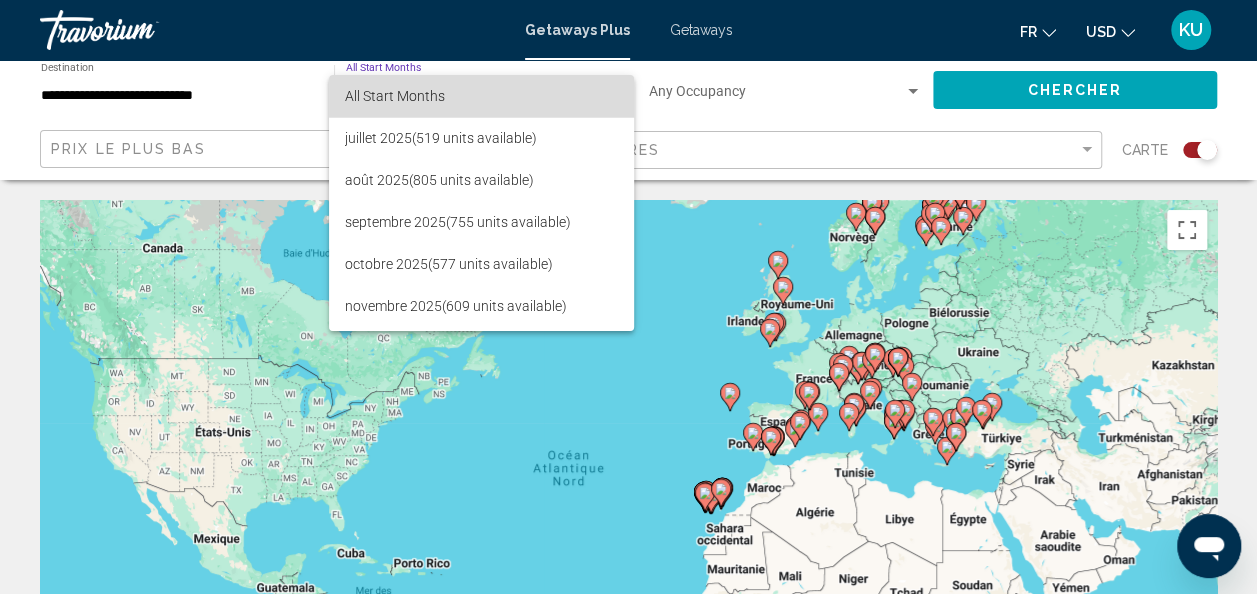 click on "All Start Months" at bounding box center (481, 96) 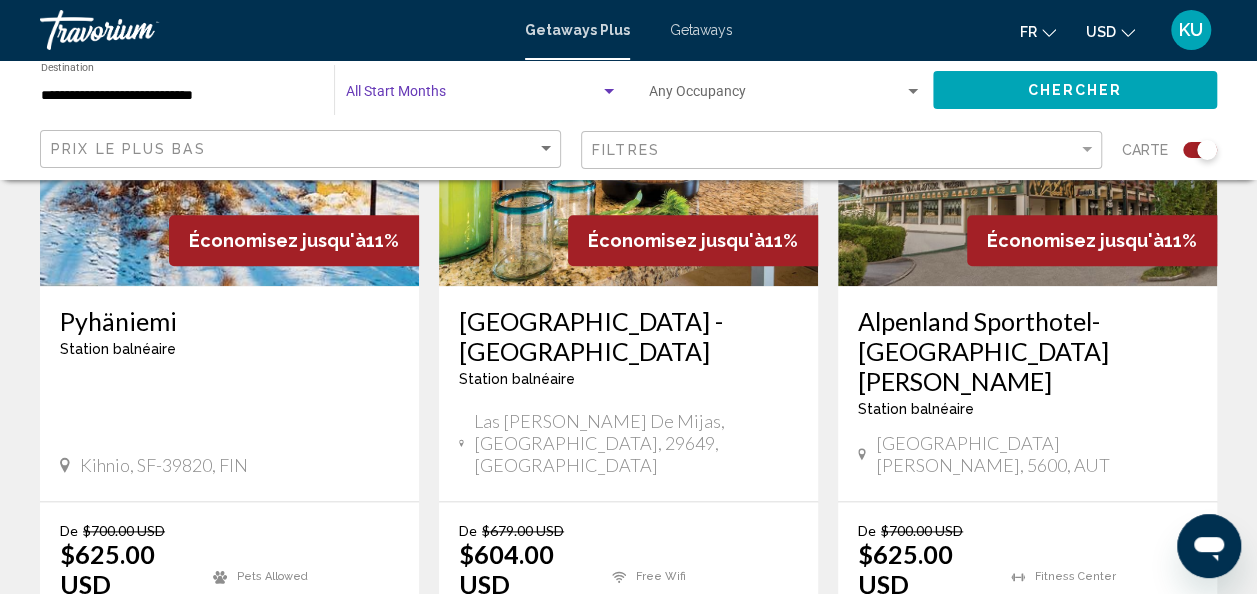scroll, scrollTop: 932, scrollLeft: 0, axis: vertical 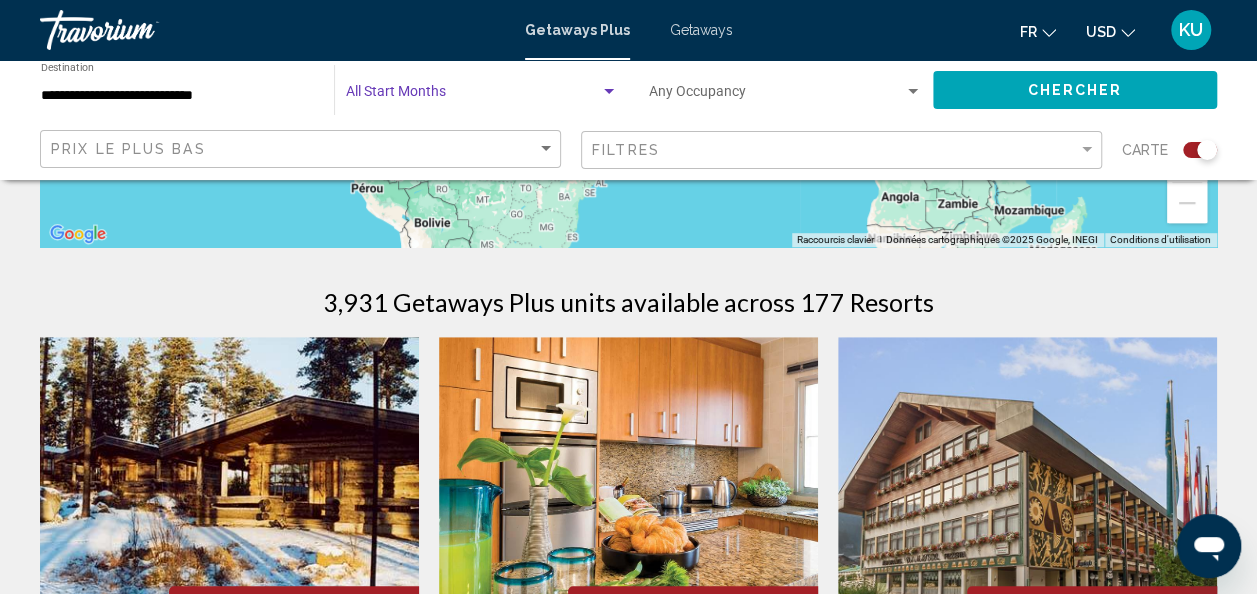 click on "**********" at bounding box center (177, 96) 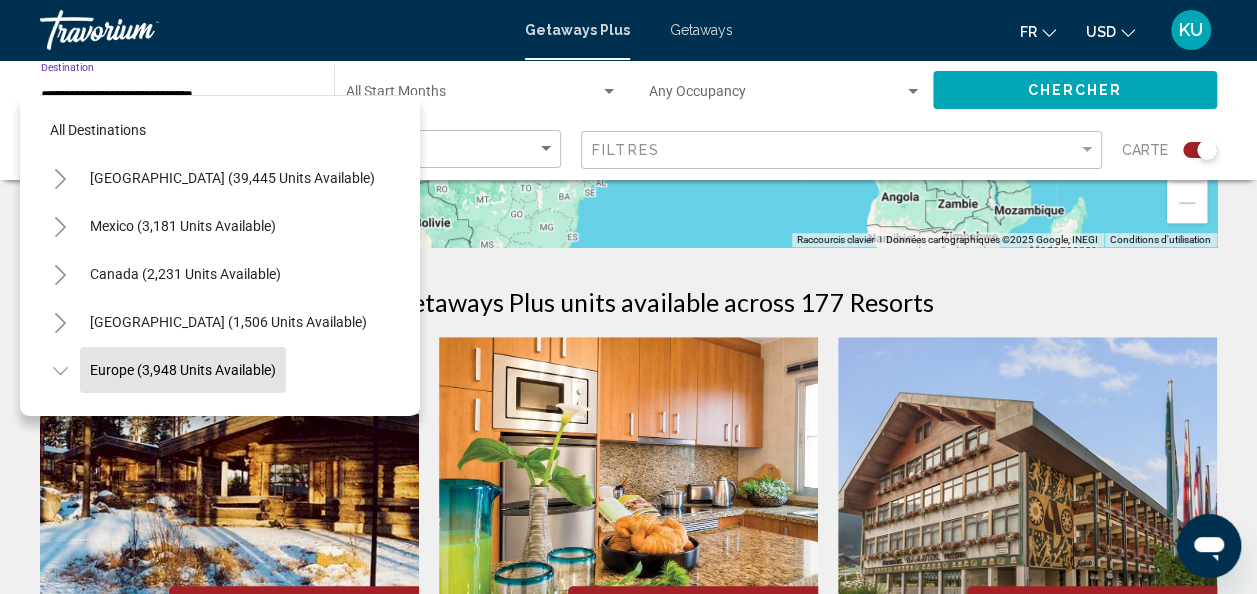 scroll, scrollTop: 126, scrollLeft: 0, axis: vertical 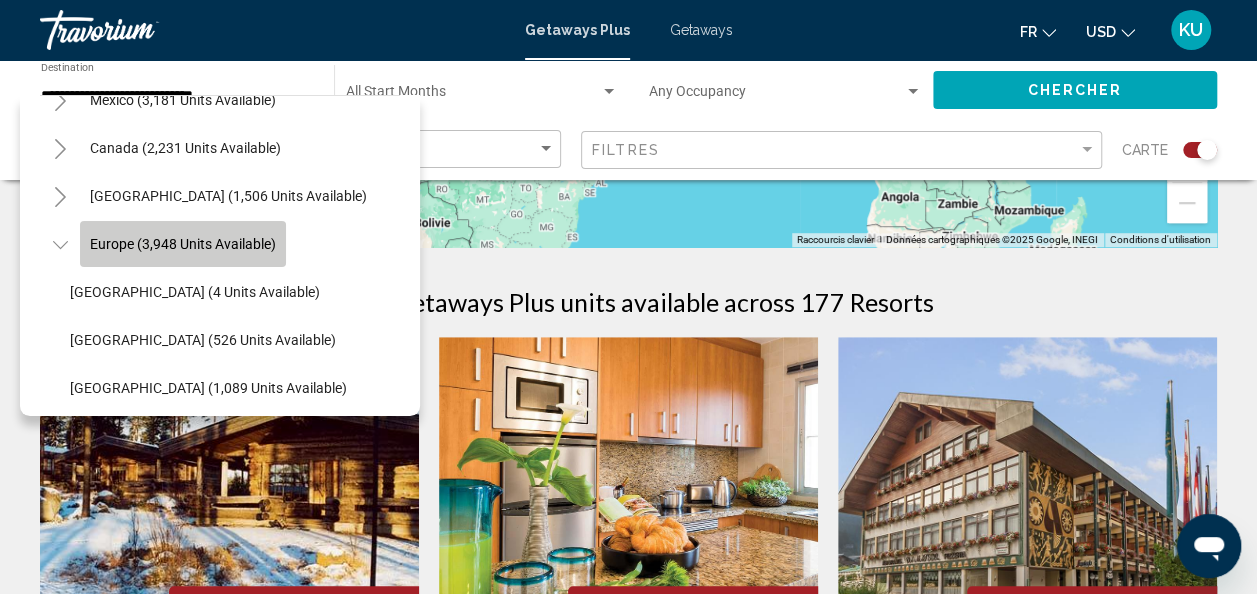 click on "Europe (3,948 units available)" 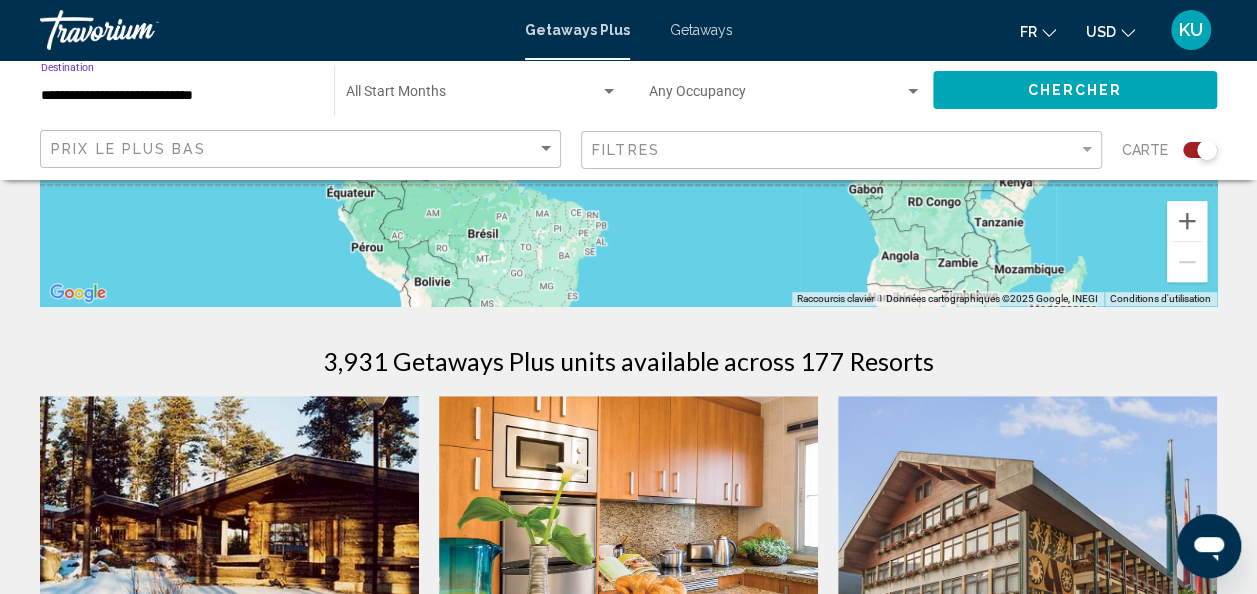 scroll, scrollTop: 491, scrollLeft: 0, axis: vertical 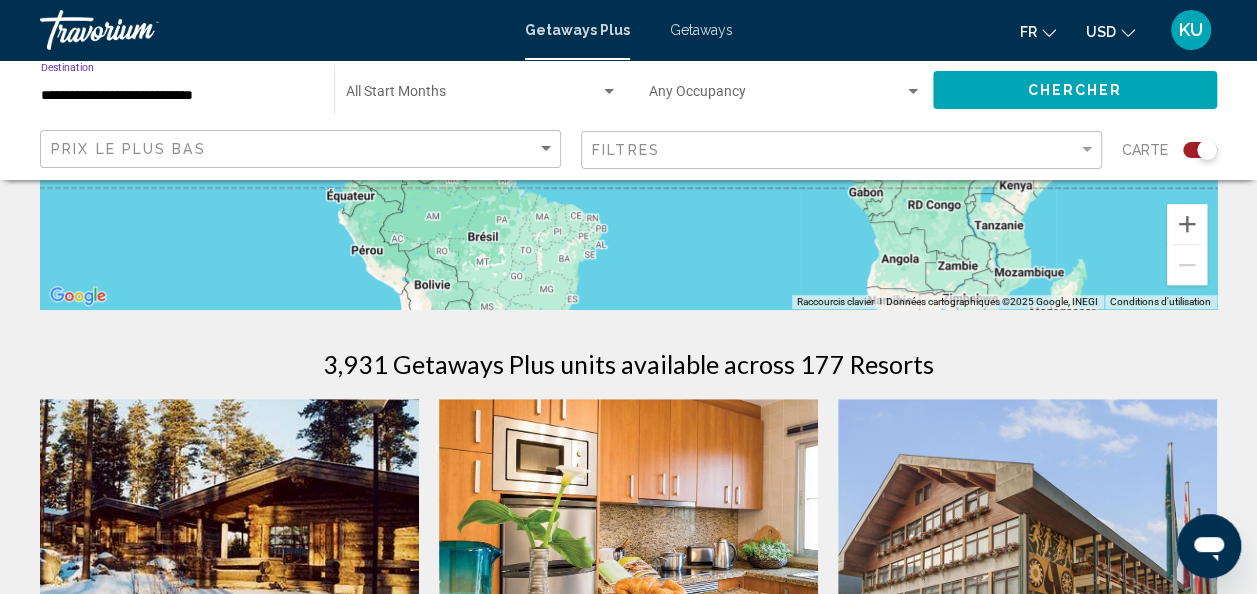 click on "**********" at bounding box center (177, 96) 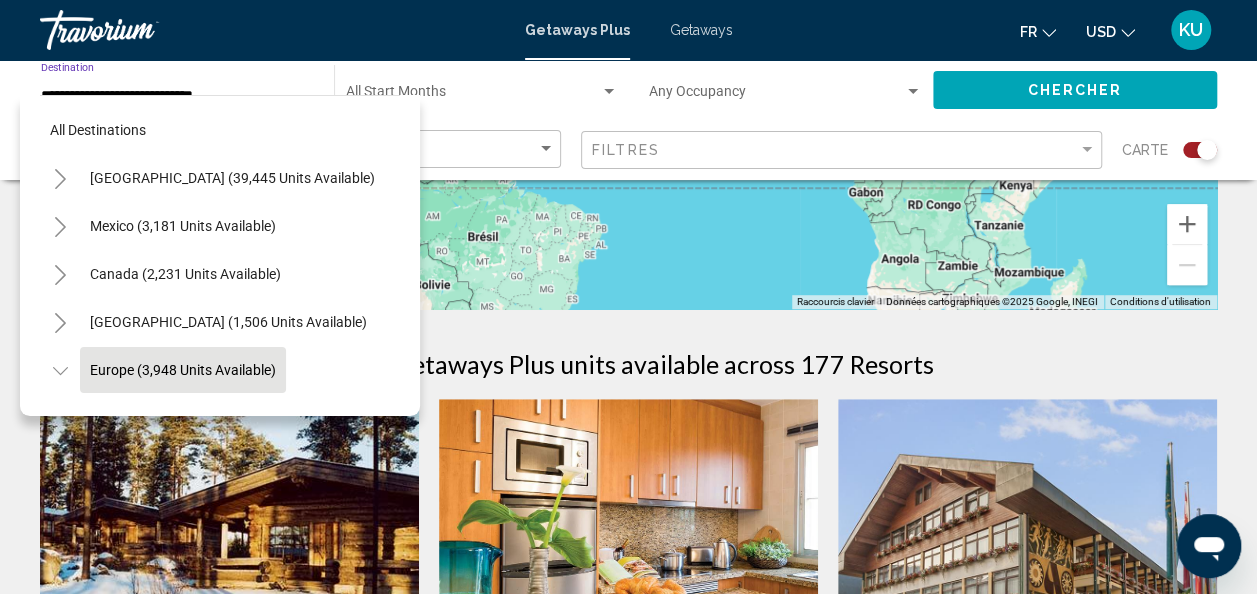 scroll, scrollTop: 126, scrollLeft: 0, axis: vertical 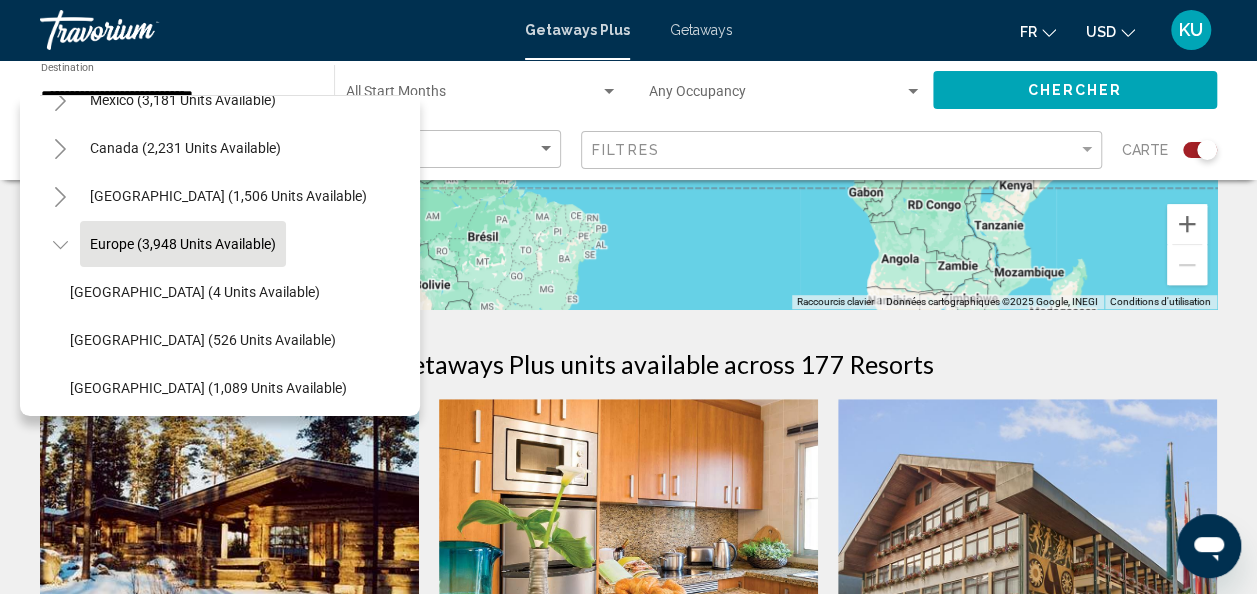 click on "**********" 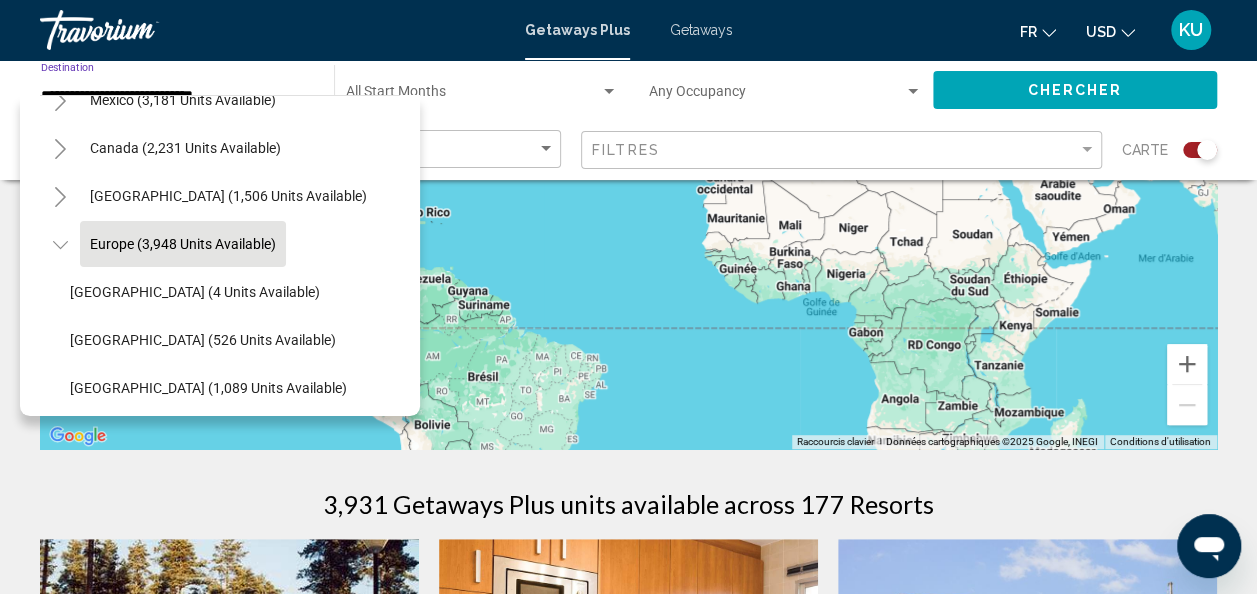 scroll, scrollTop: 295, scrollLeft: 0, axis: vertical 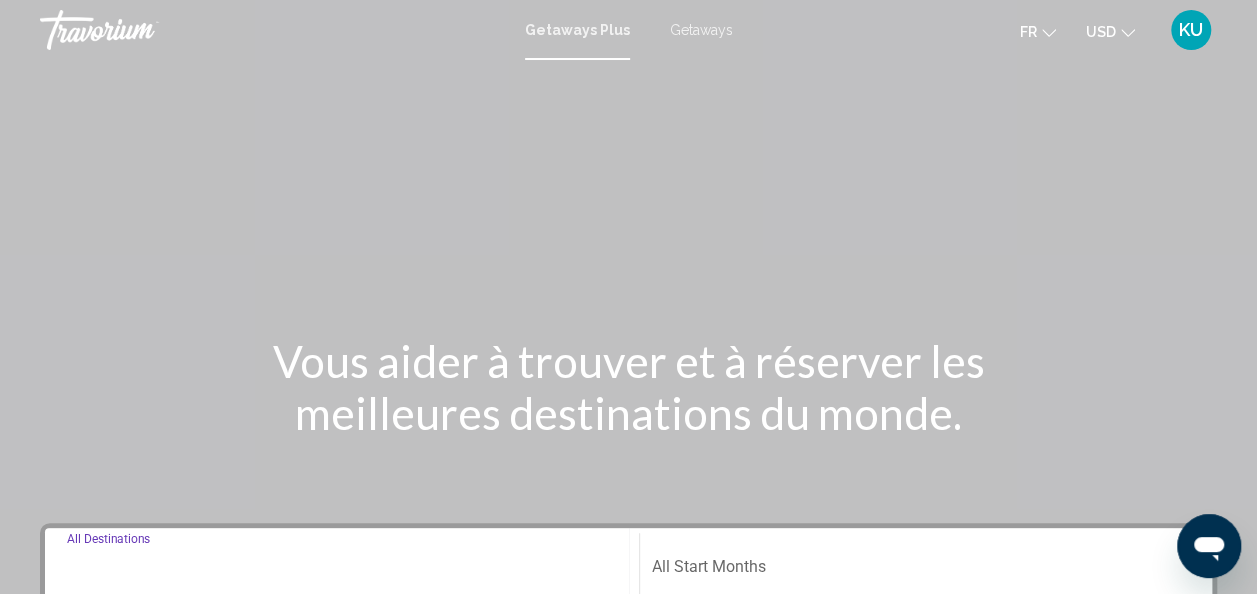 click on "Destination All Destinations" at bounding box center (342, 571) 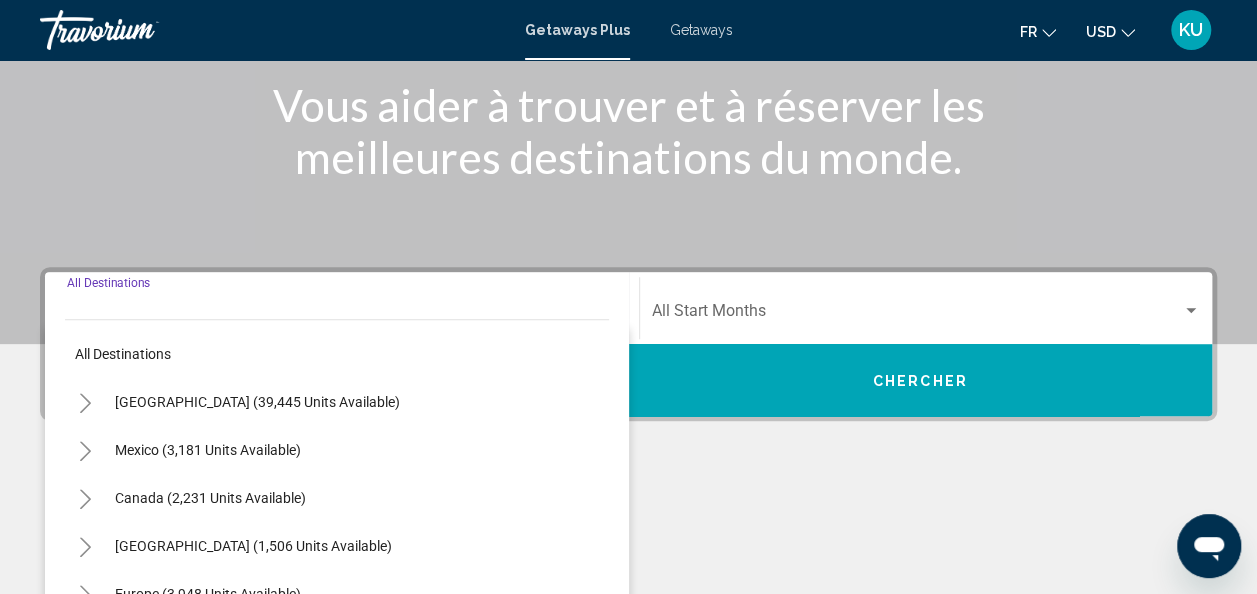scroll, scrollTop: 458, scrollLeft: 0, axis: vertical 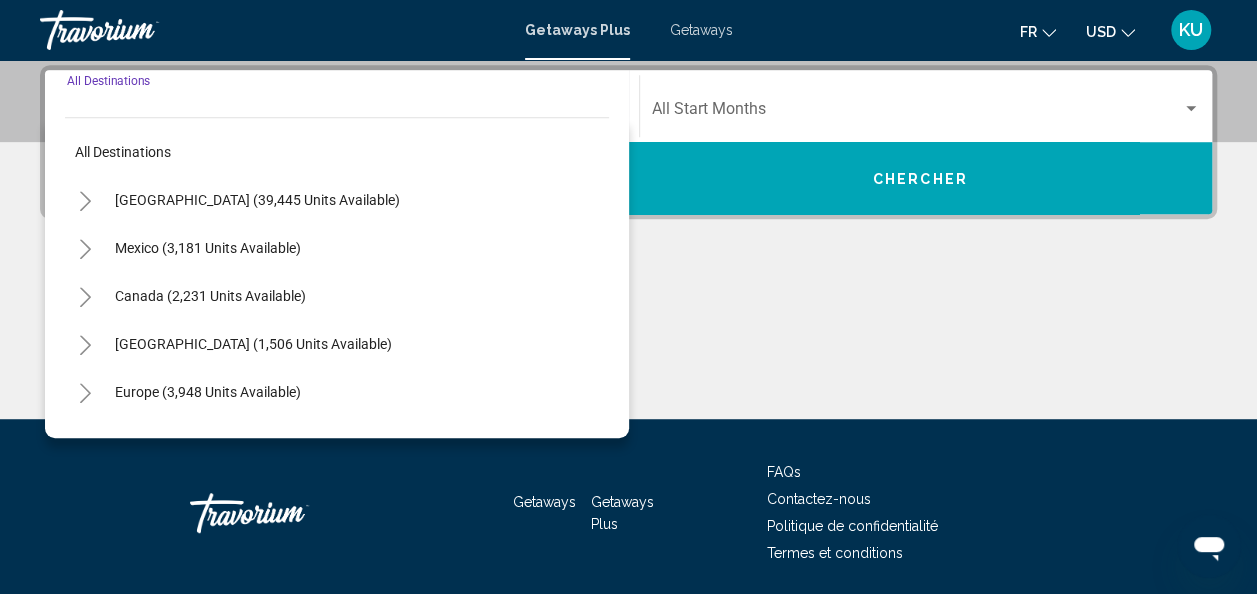 click on "Destination All Destinations" at bounding box center (342, 113) 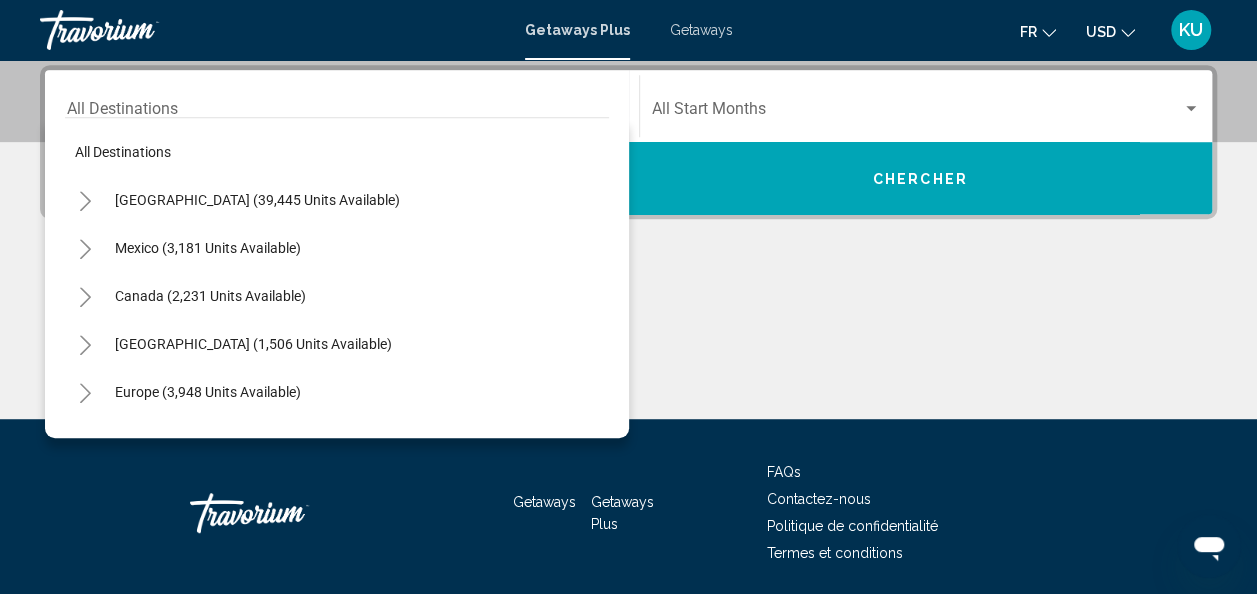 click on "Getaways" at bounding box center (701, 30) 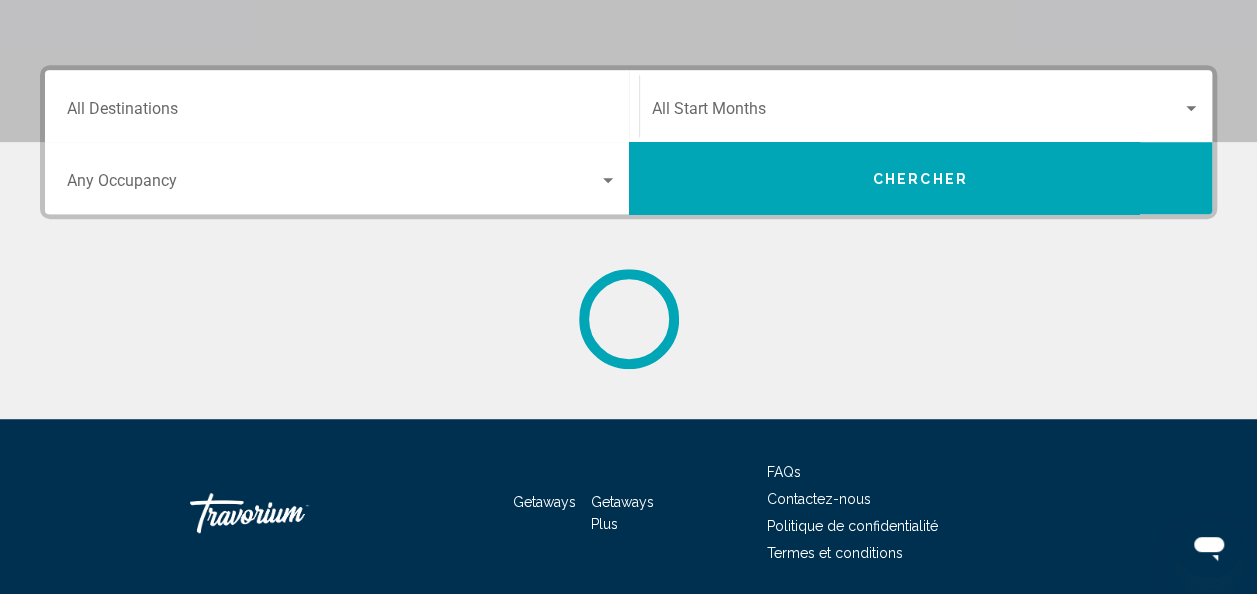 scroll, scrollTop: 0, scrollLeft: 0, axis: both 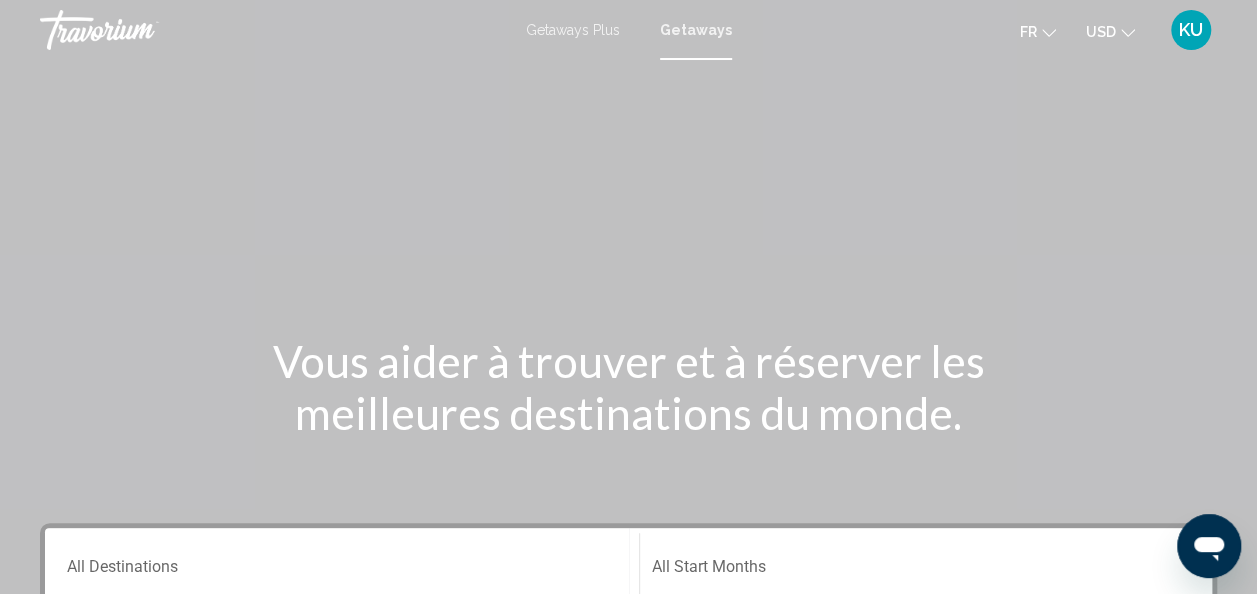 click on "USD
USD ($) MXN (Mex$) CAD (Can$) GBP (£) EUR (€) AUD (A$) NZD (NZ$) CNY (CN¥)" 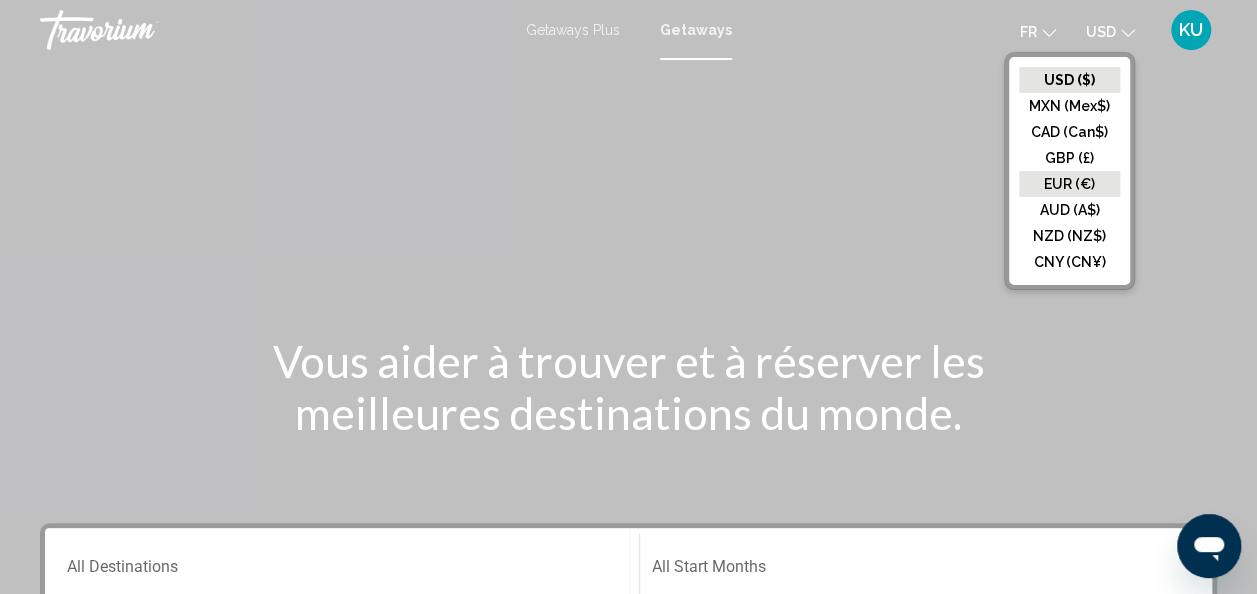 click on "EUR (€)" 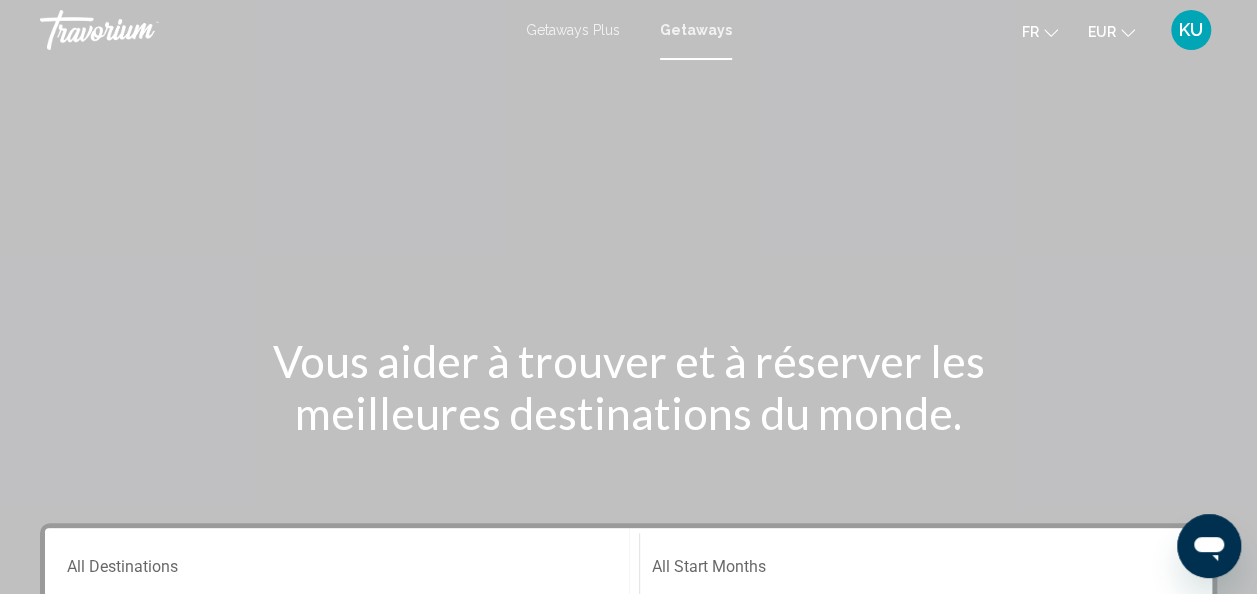 scroll, scrollTop: 48, scrollLeft: 0, axis: vertical 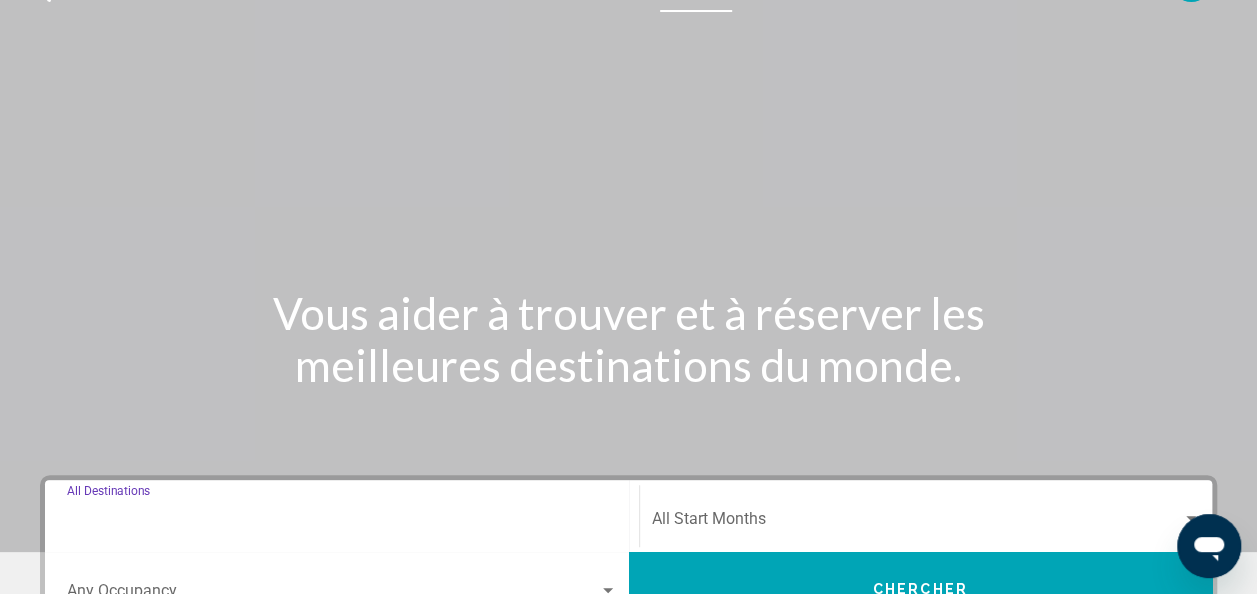 click on "Destination All Destinations" at bounding box center (342, 523) 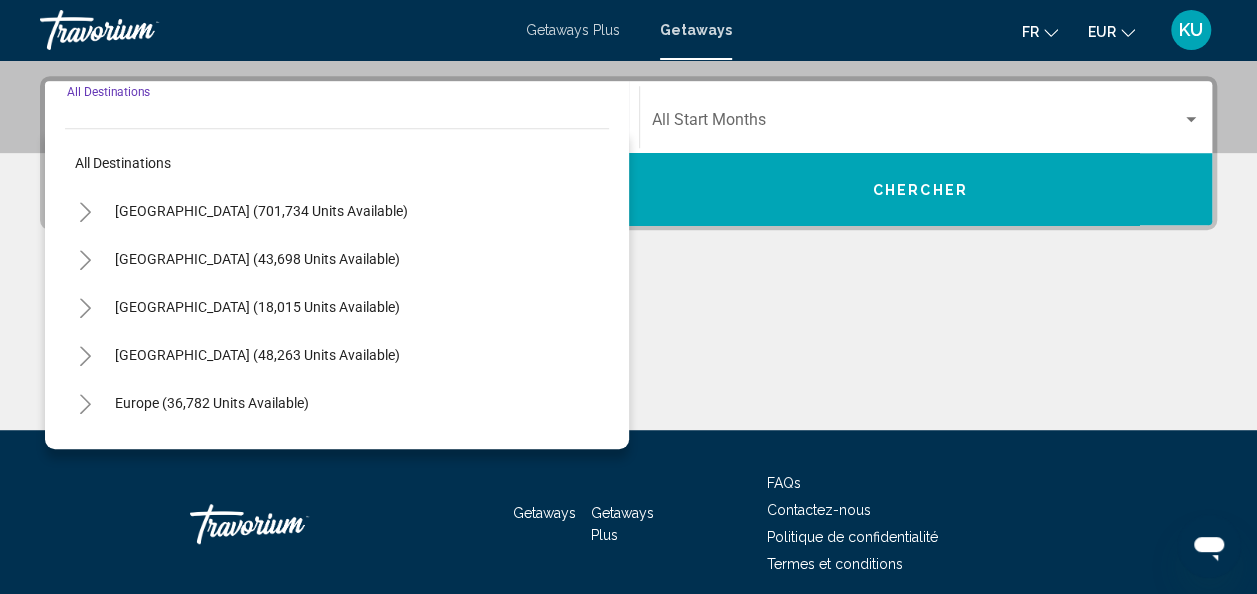 scroll, scrollTop: 458, scrollLeft: 0, axis: vertical 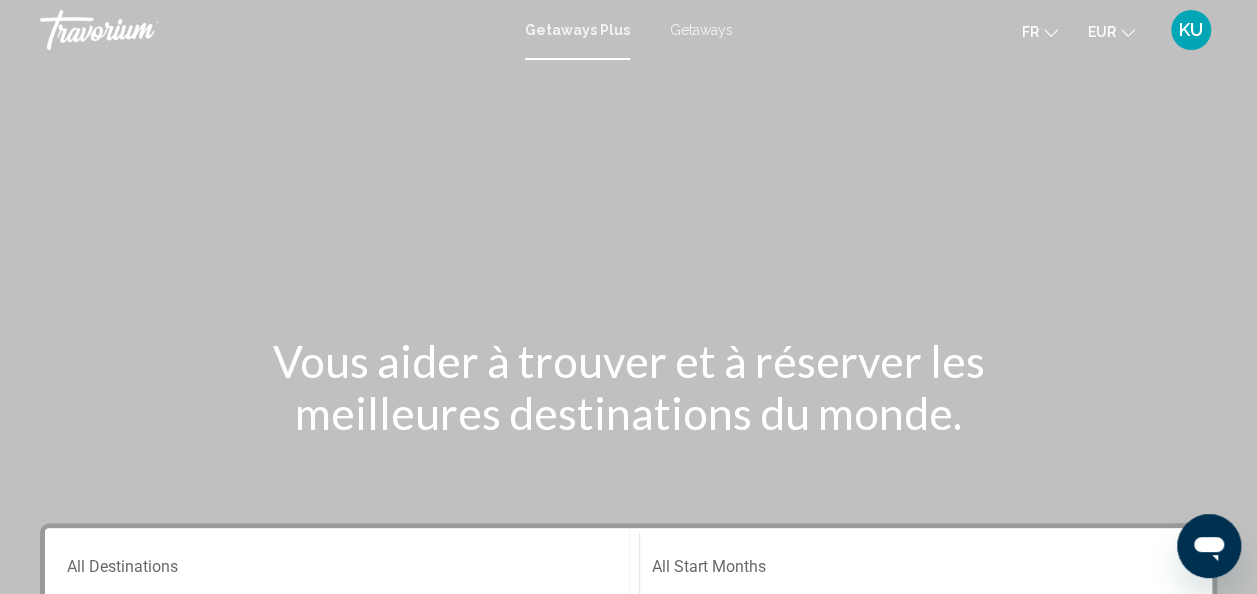 click on "Getaways" at bounding box center (701, 30) 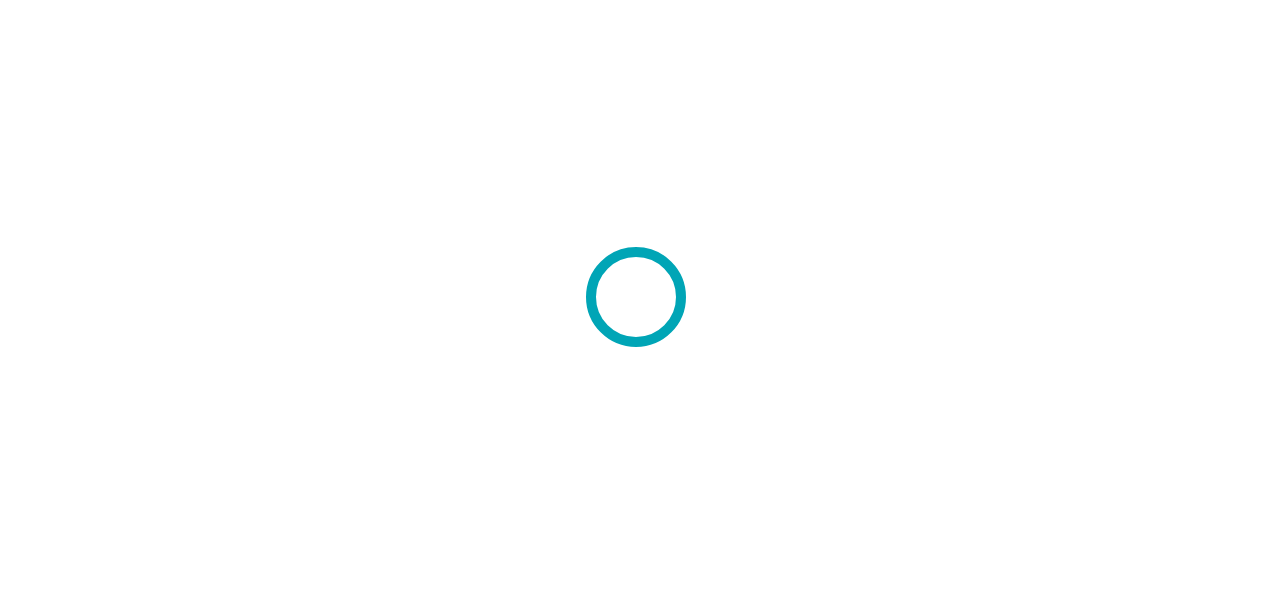 scroll, scrollTop: 0, scrollLeft: 0, axis: both 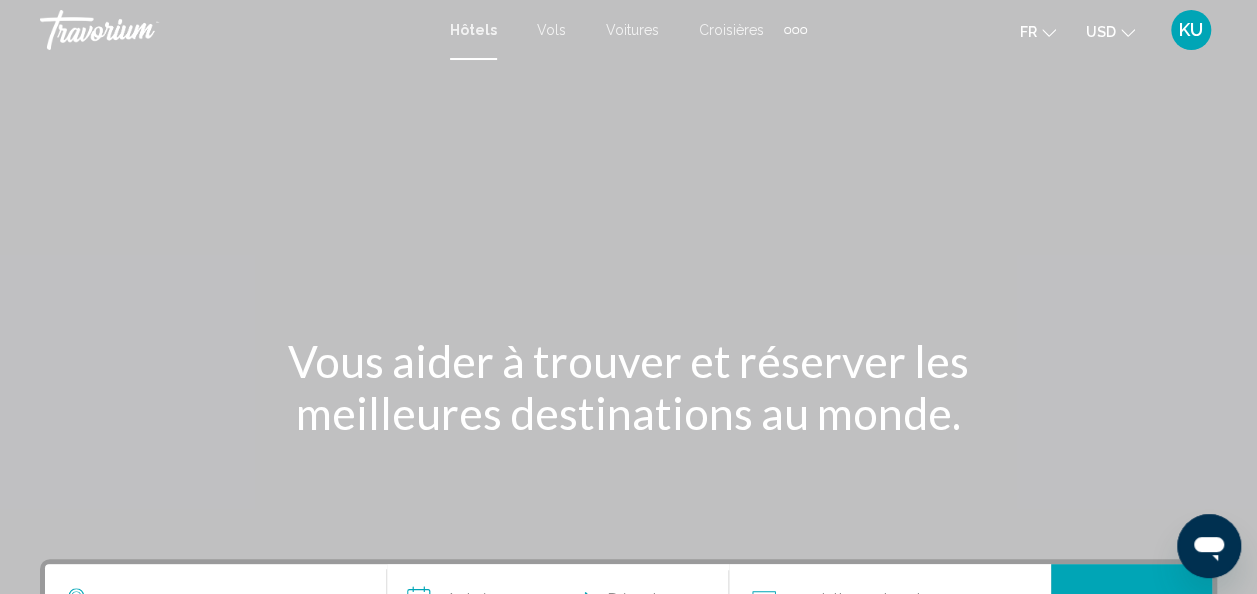 click 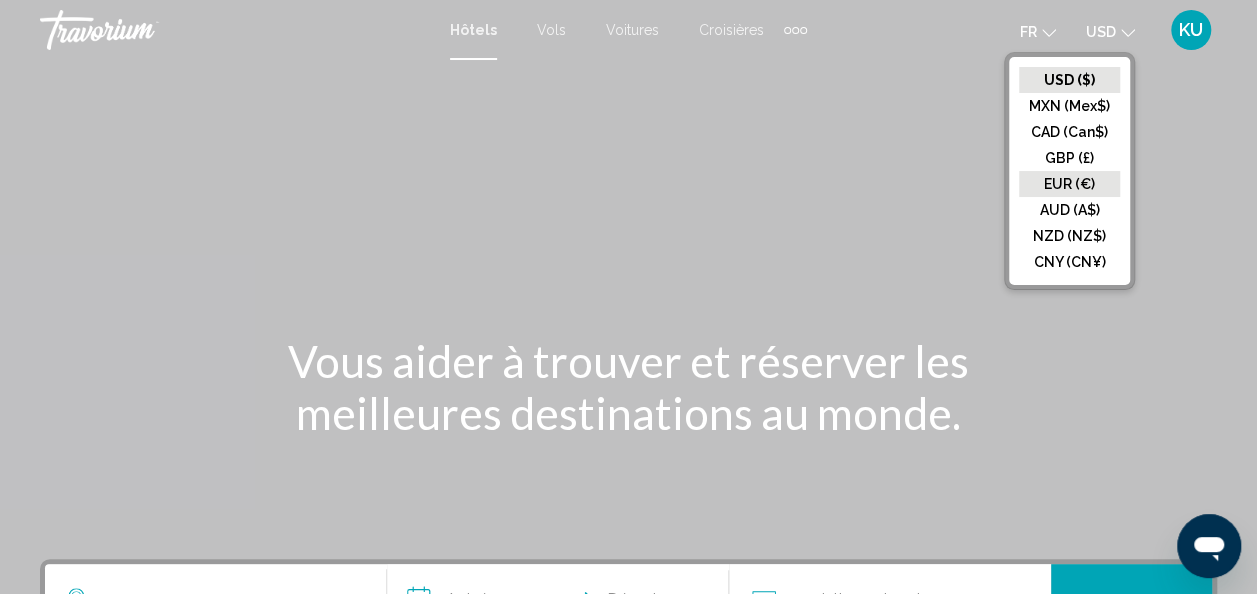 click on "EUR (€)" 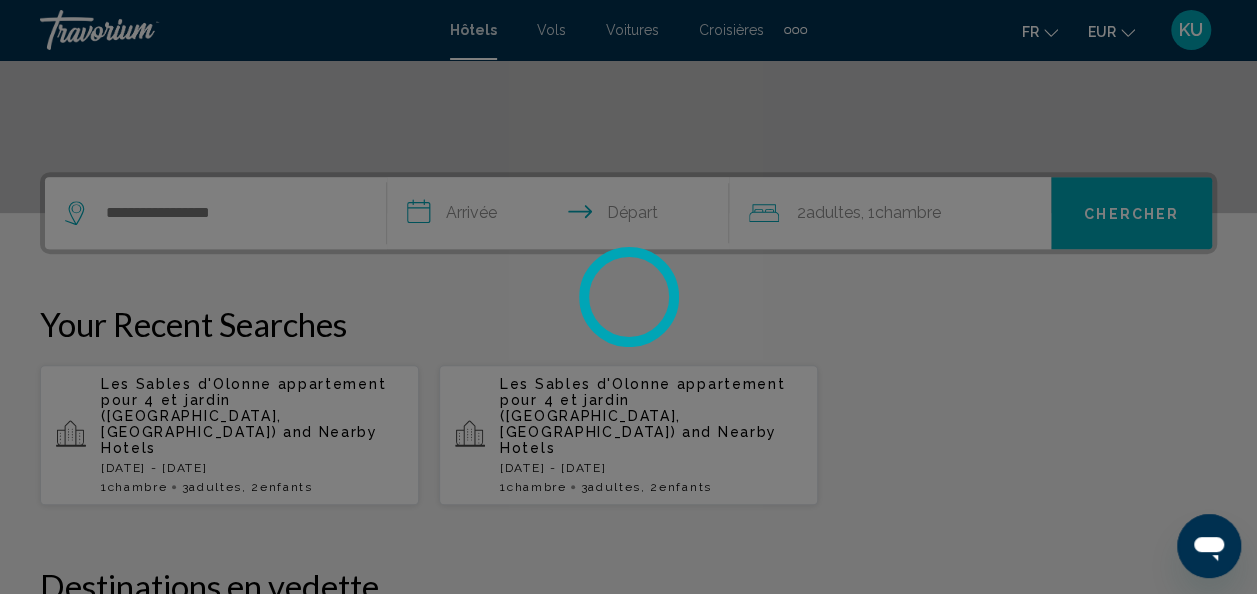 scroll, scrollTop: 388, scrollLeft: 0, axis: vertical 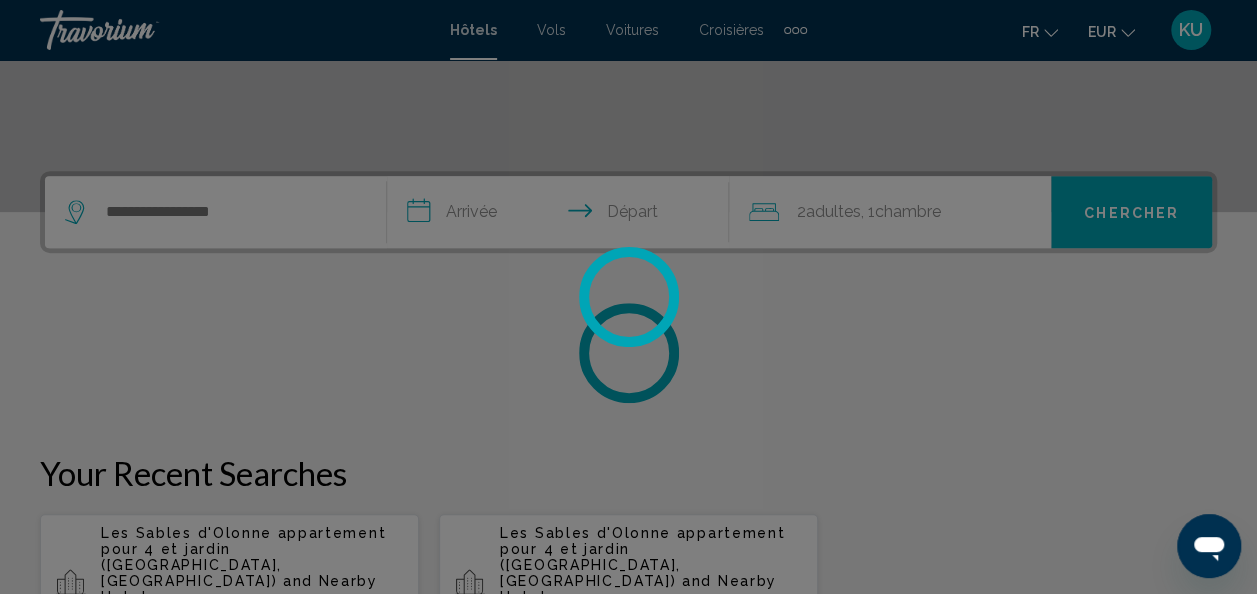 click at bounding box center [628, 297] 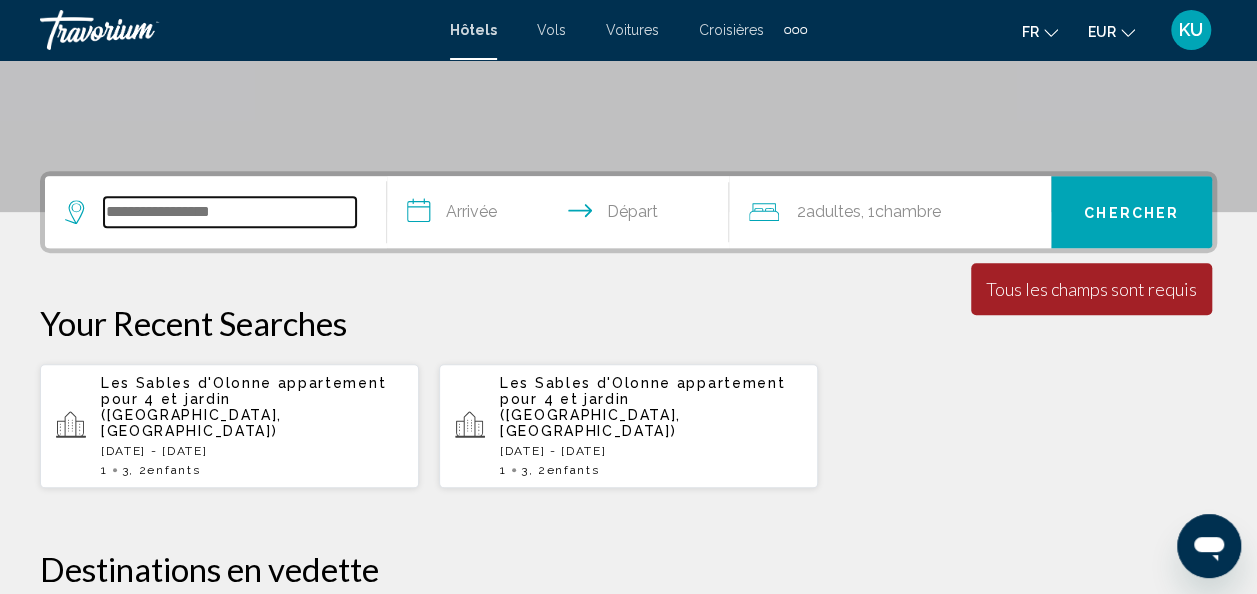 click at bounding box center [230, 212] 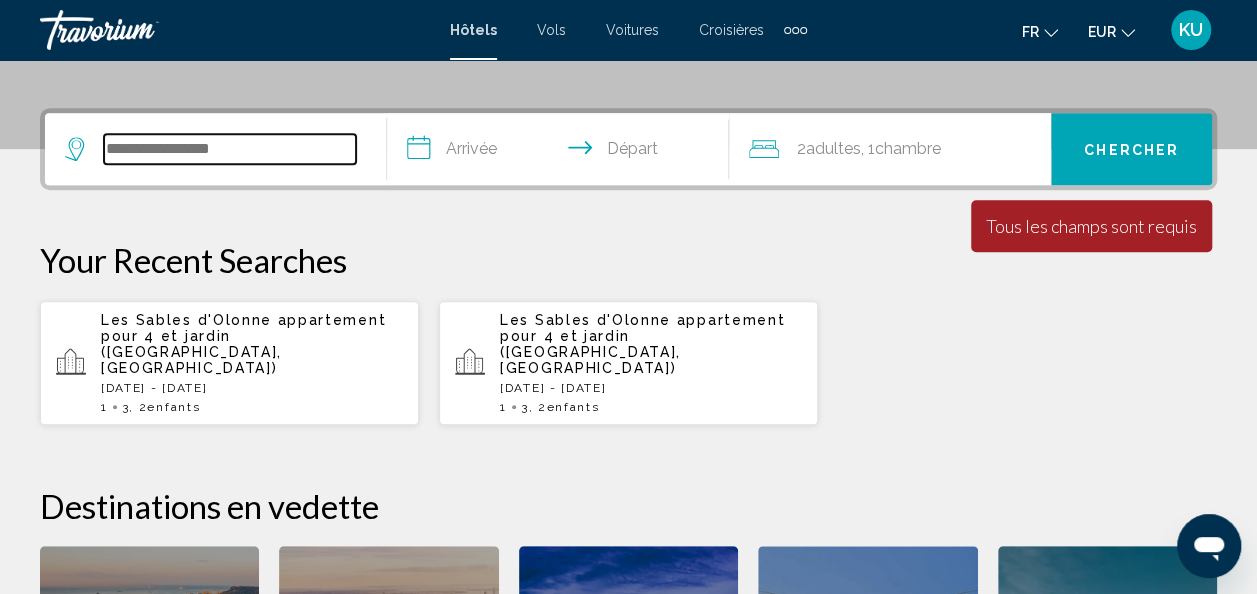 scroll, scrollTop: 494, scrollLeft: 0, axis: vertical 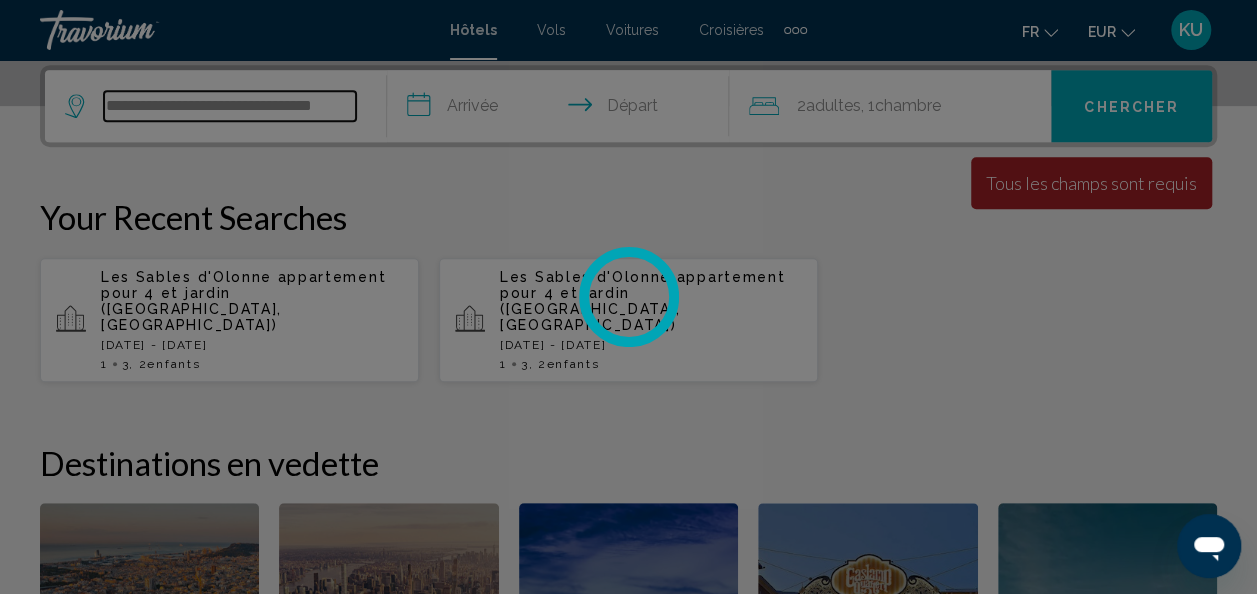 click on "**********" at bounding box center [230, 106] 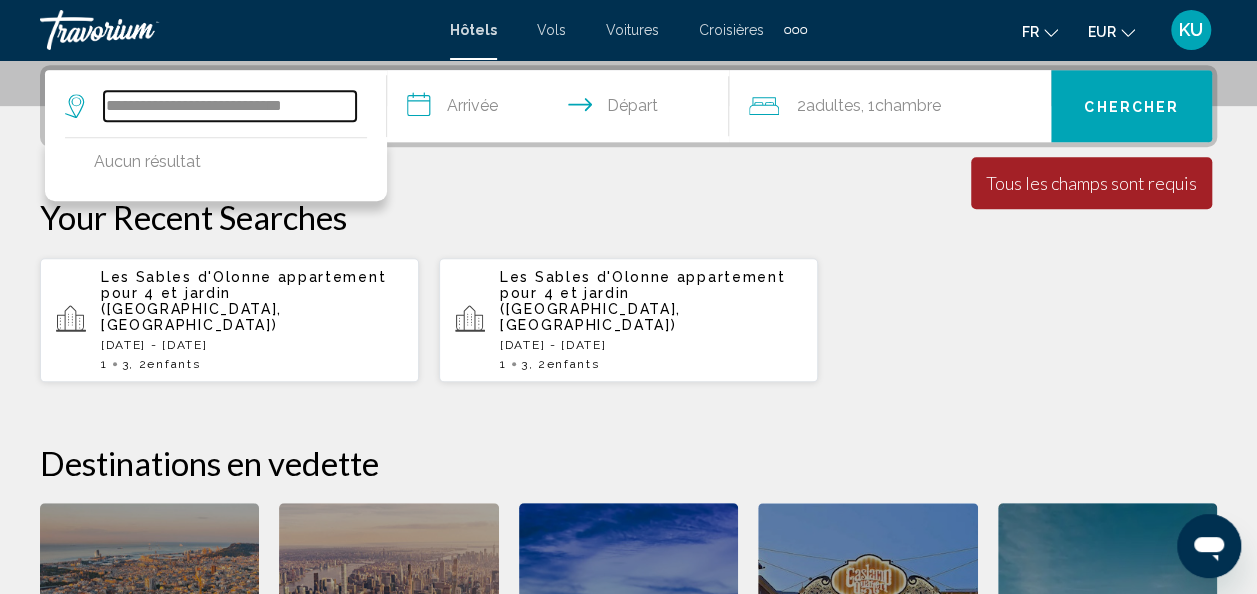 scroll, scrollTop: 0, scrollLeft: 0, axis: both 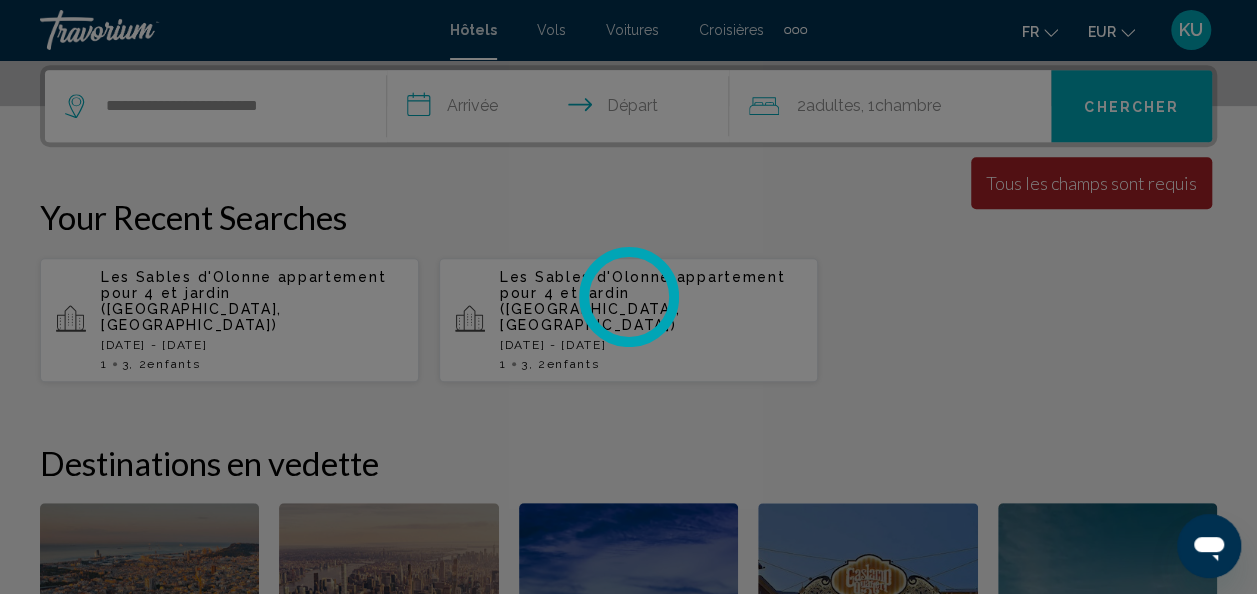 click at bounding box center (628, 297) 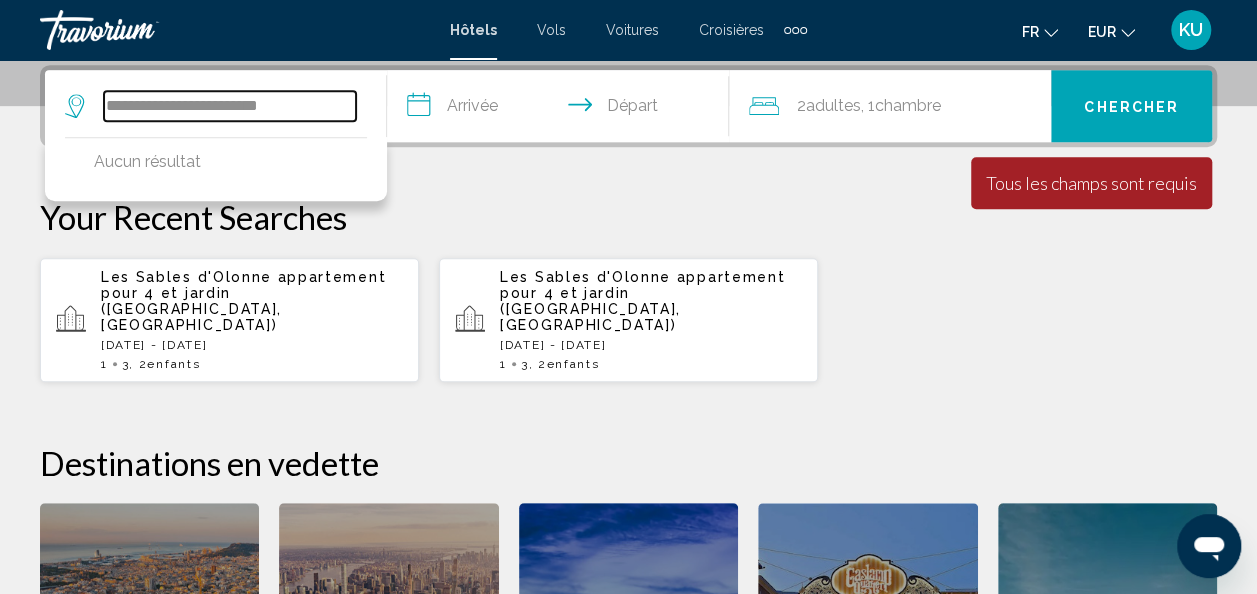 click on "**********" at bounding box center [230, 106] 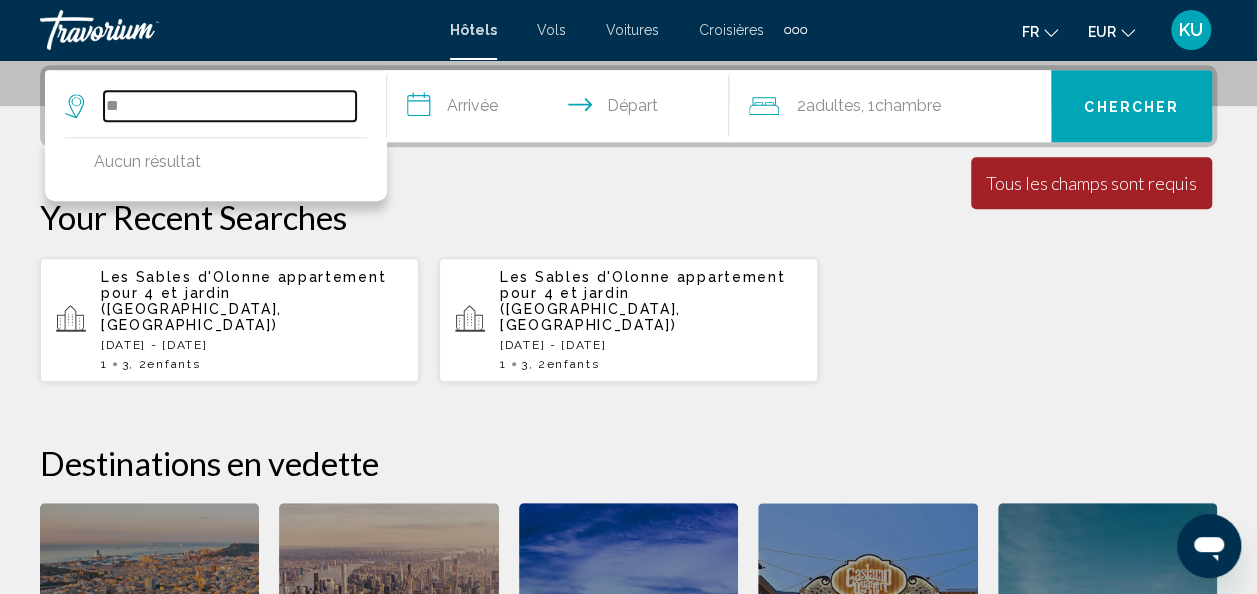 type on "*" 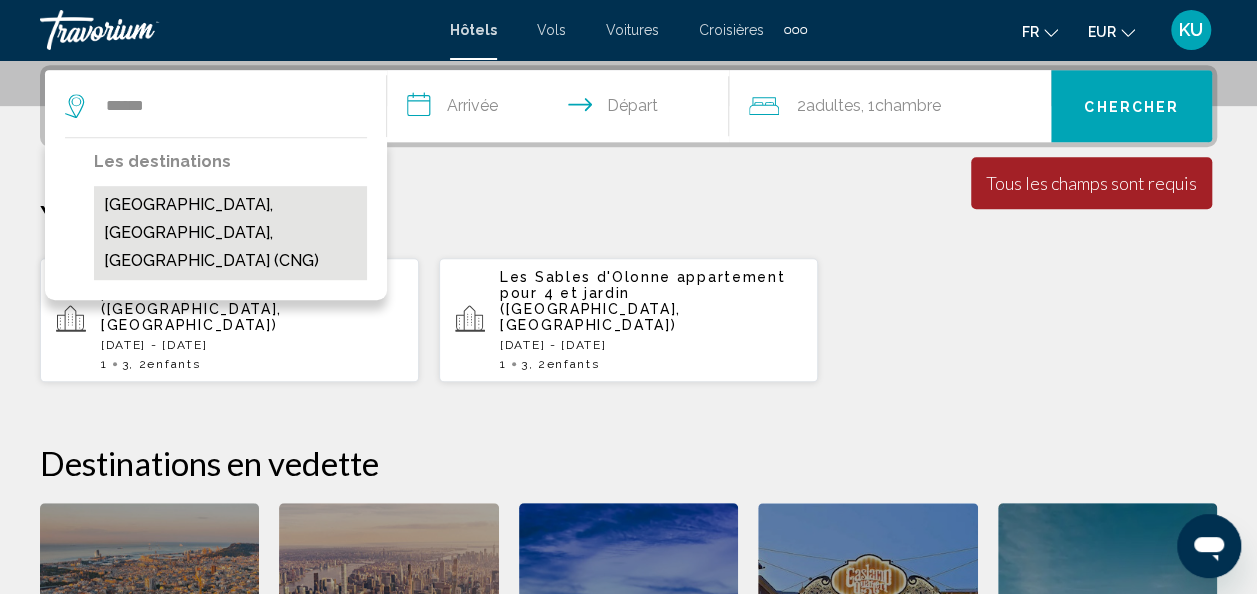 click on "Cognac, Charente, France (CNG)" at bounding box center [230, 233] 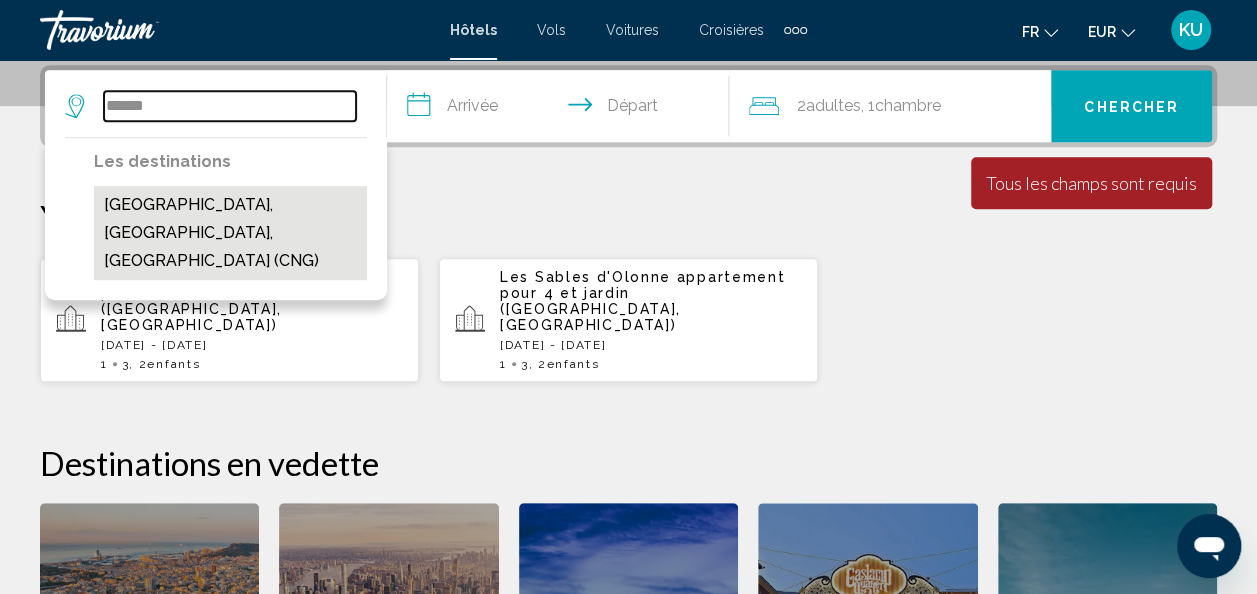type on "**********" 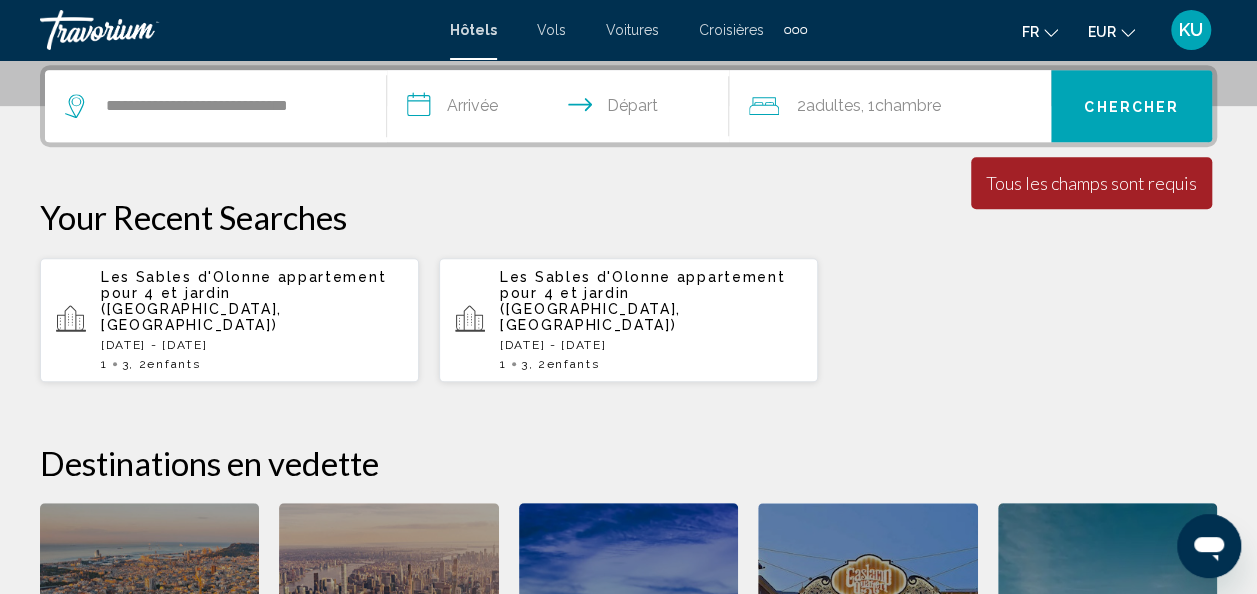 click on "**********" at bounding box center [562, 109] 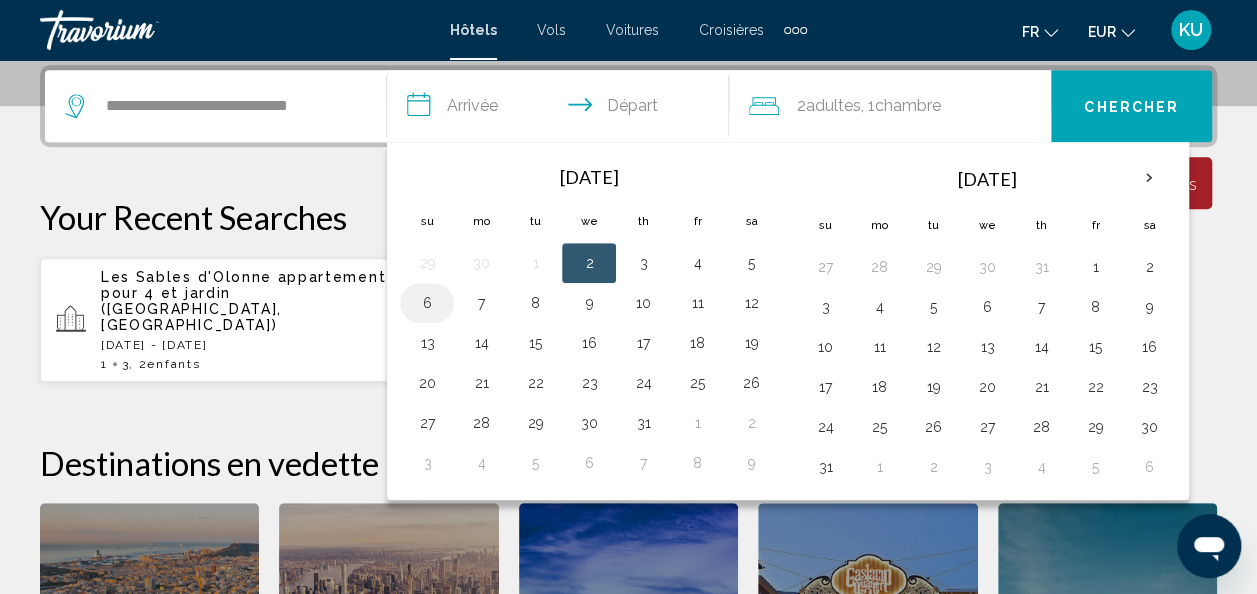 click on "6" at bounding box center [427, 303] 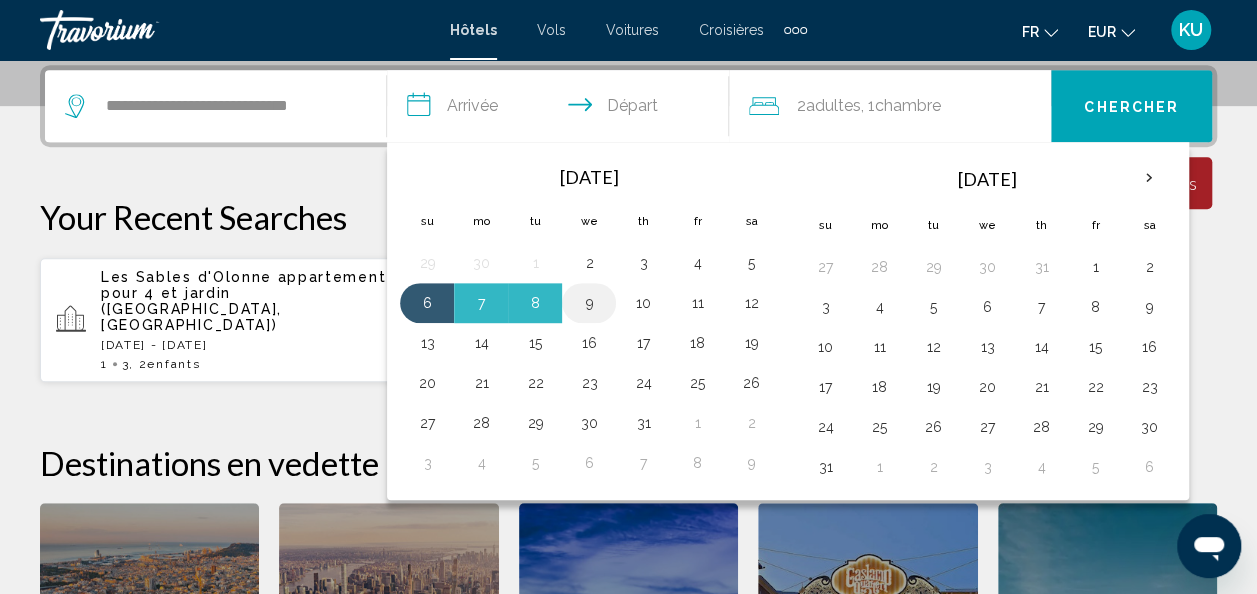 click on "9" at bounding box center (589, 303) 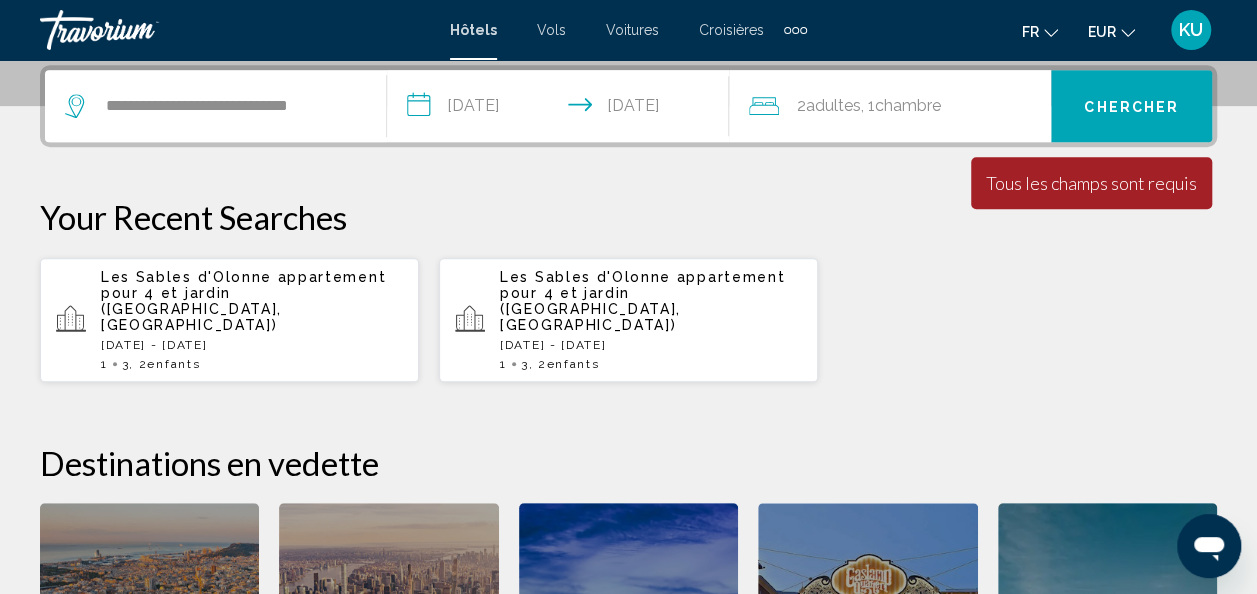 click on "Adultes" 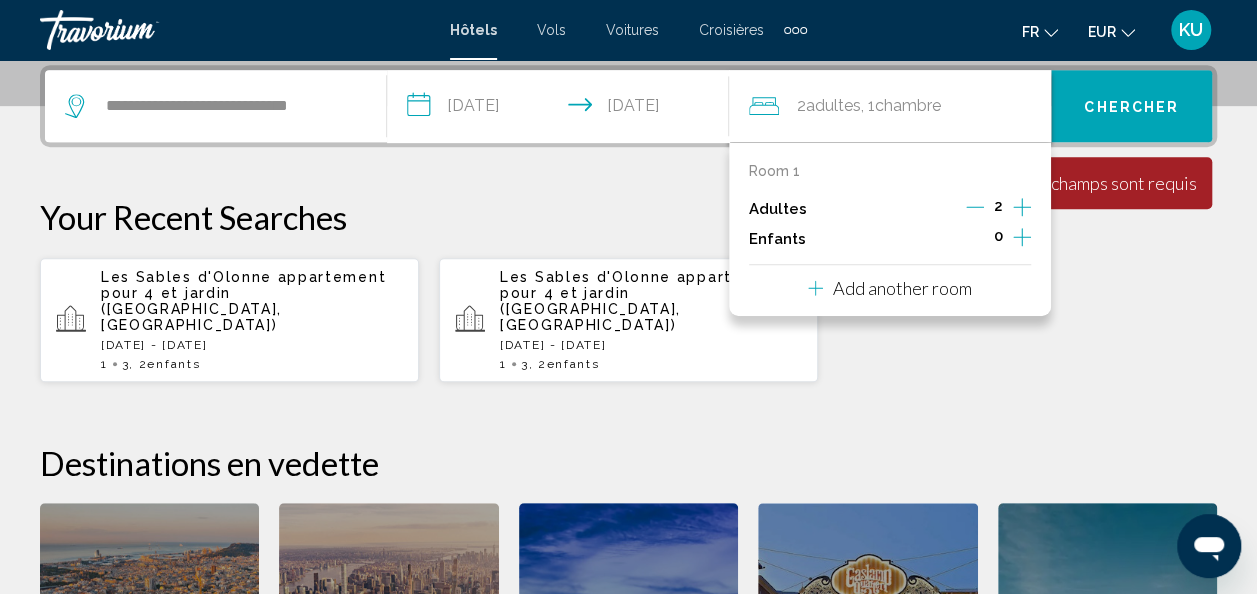 click 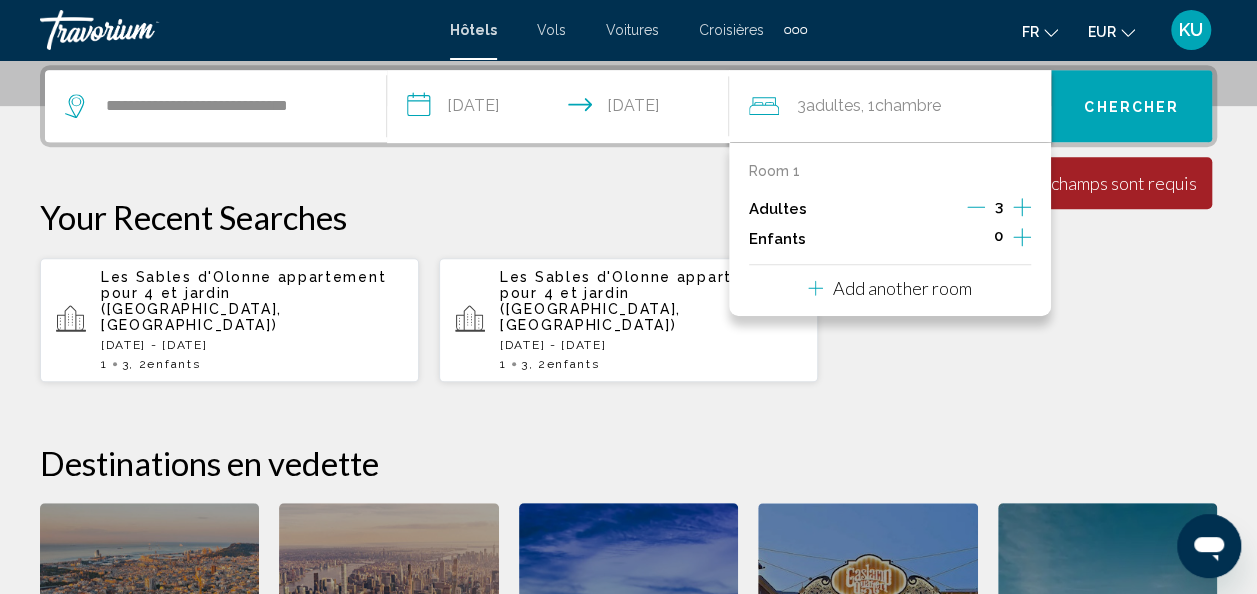 click 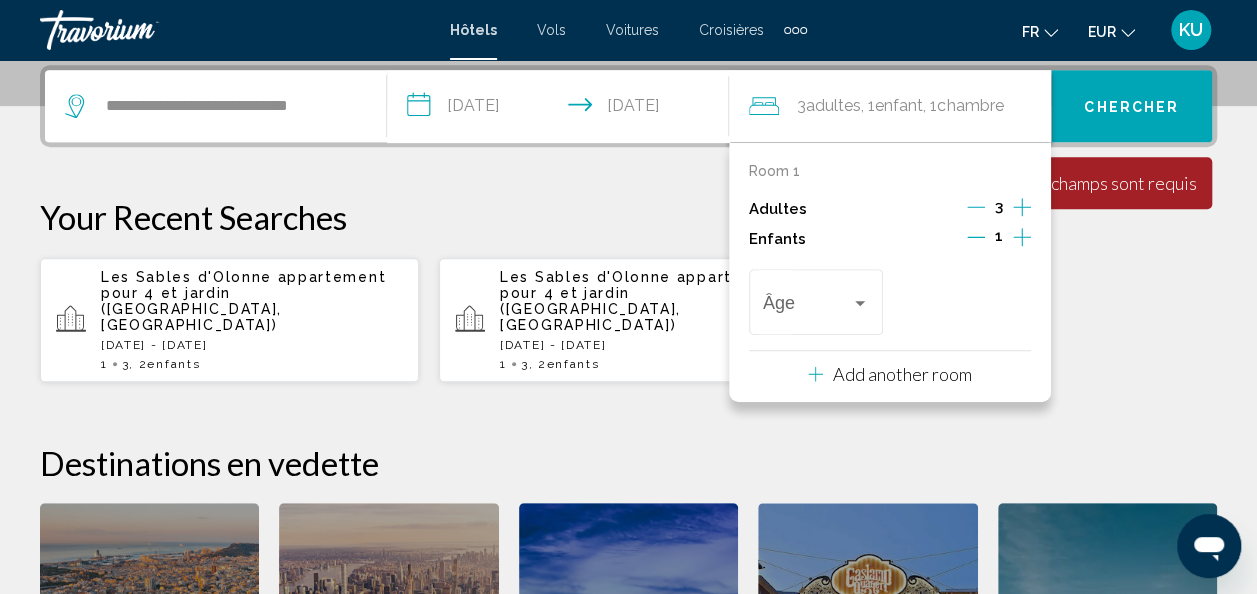 click 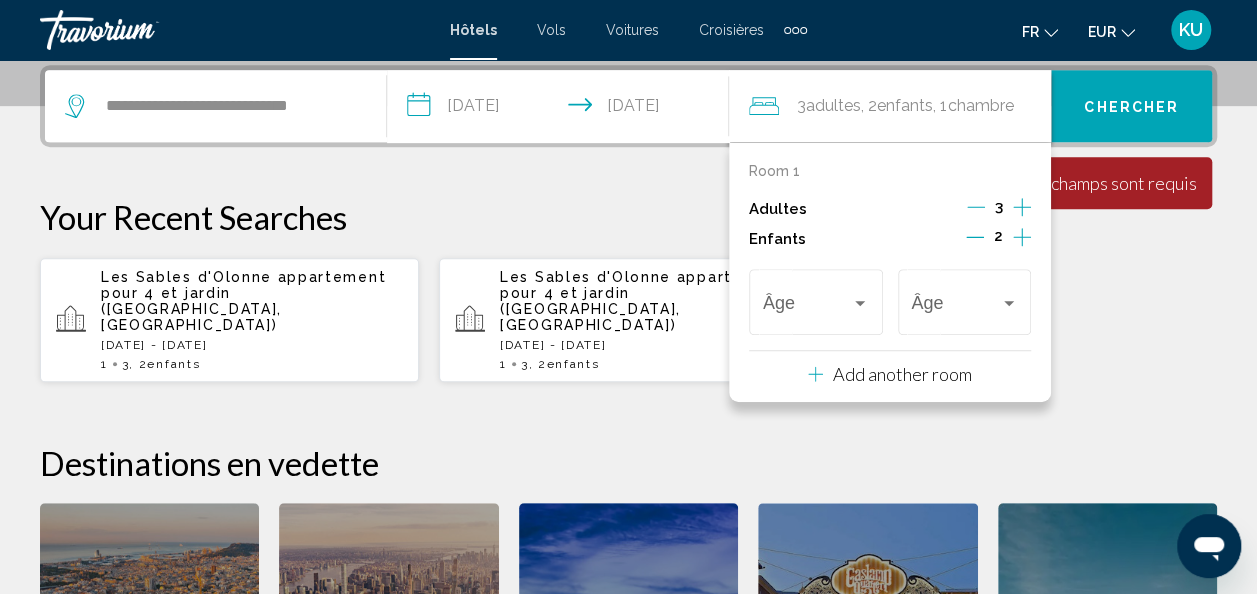 click 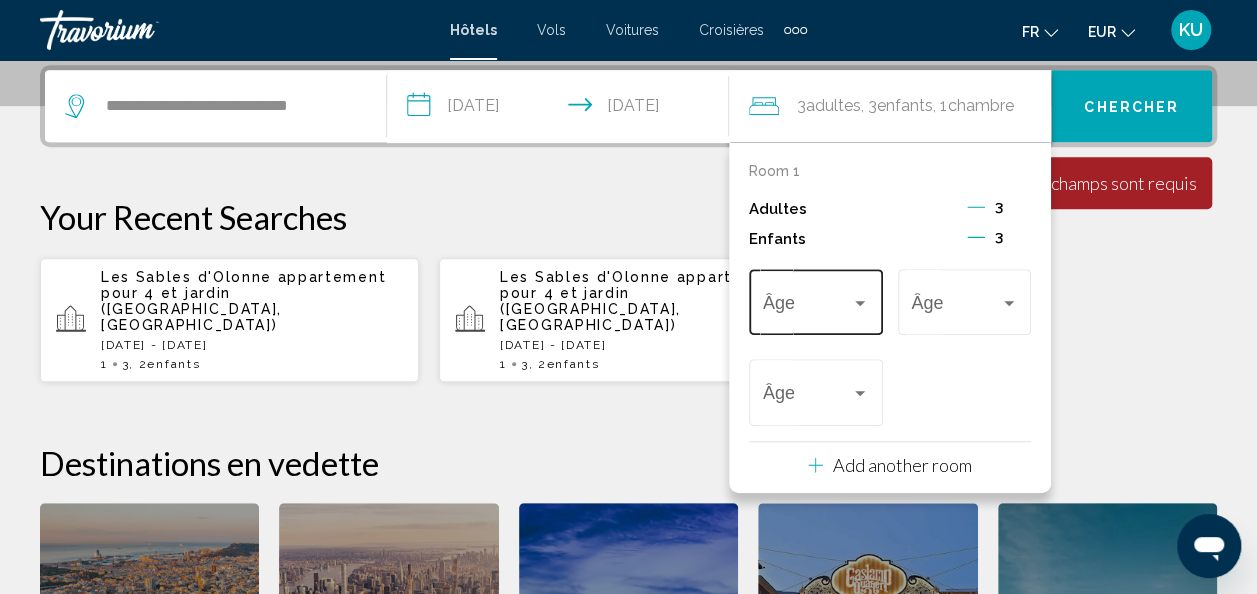 click at bounding box center [860, 303] 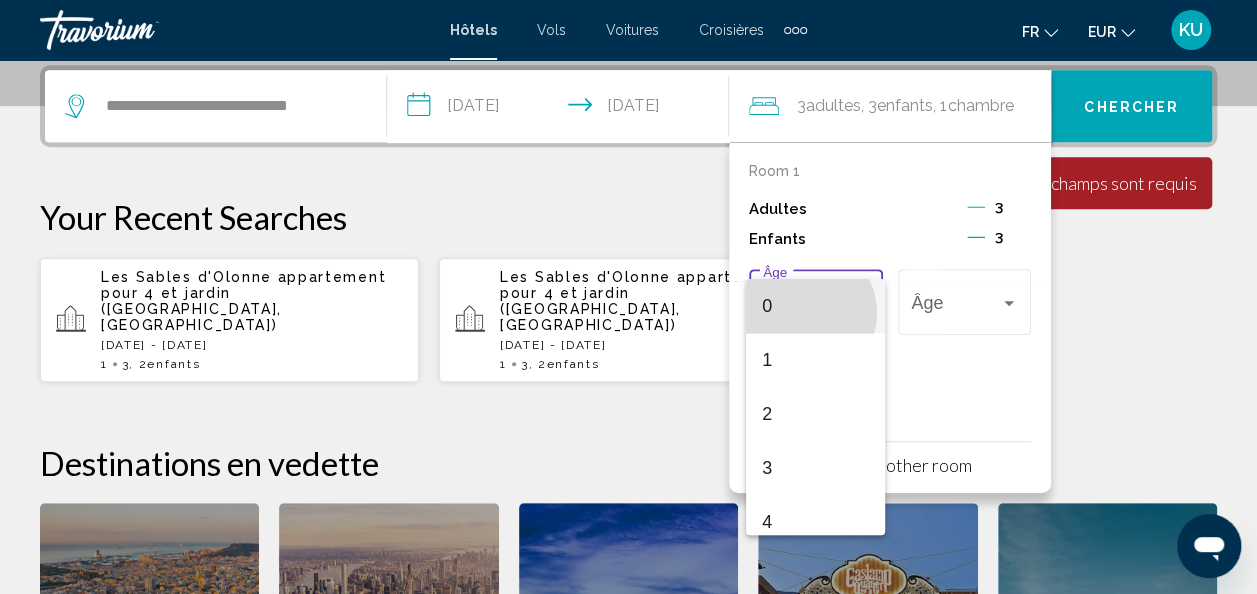 click on "0" at bounding box center (815, 306) 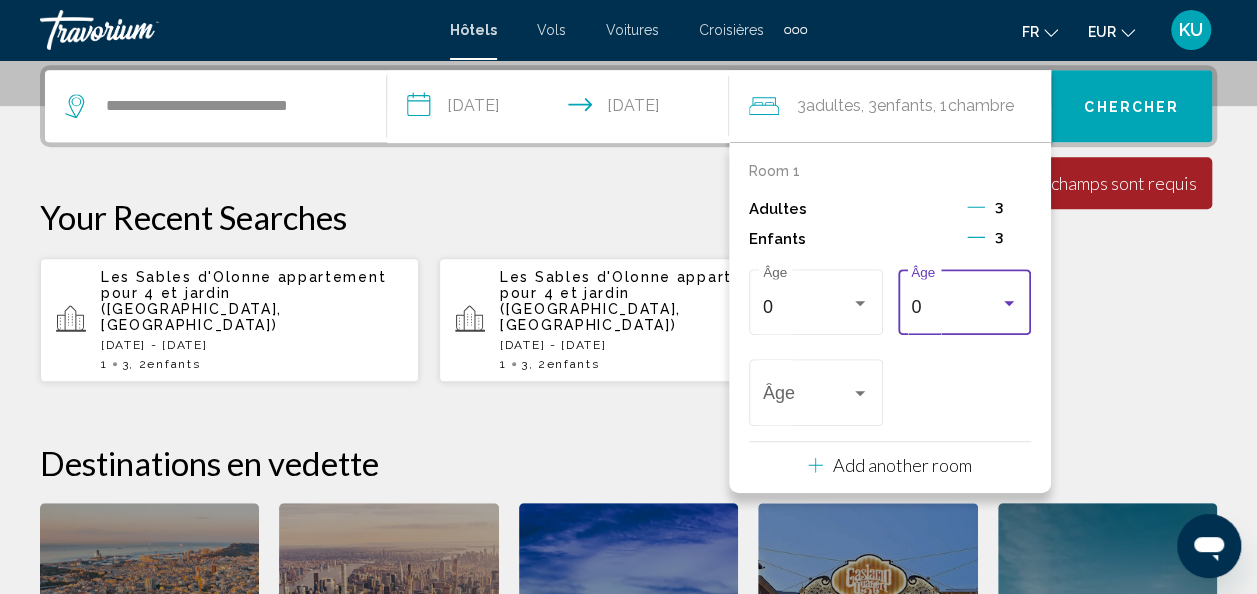 click at bounding box center [1009, 303] 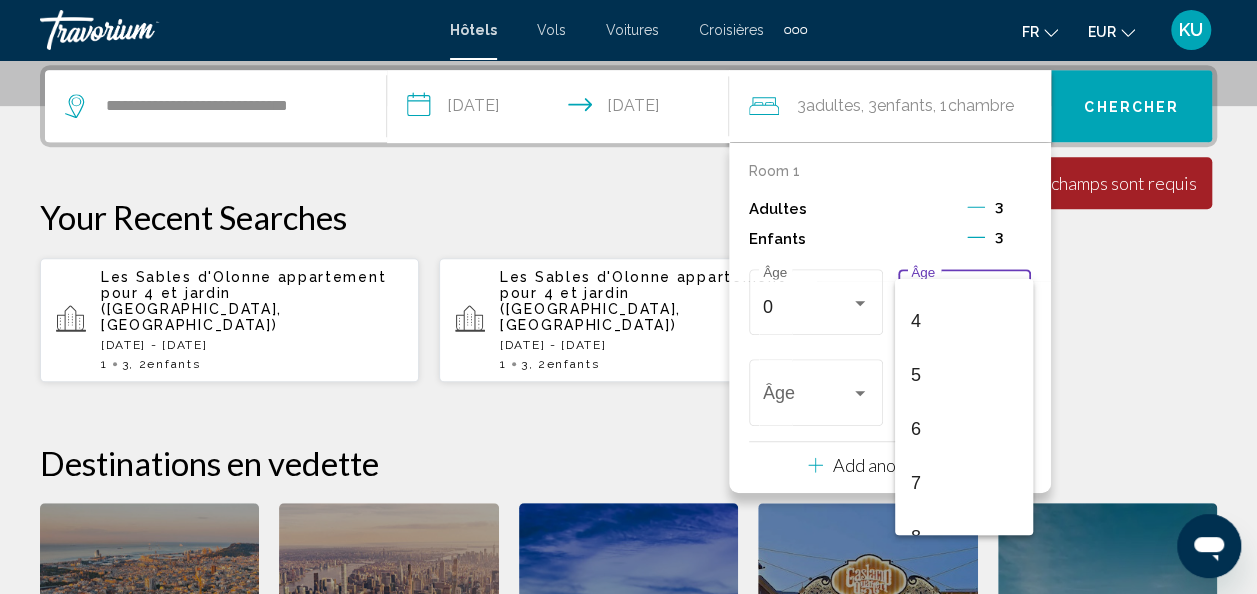 scroll, scrollTop: 224, scrollLeft: 0, axis: vertical 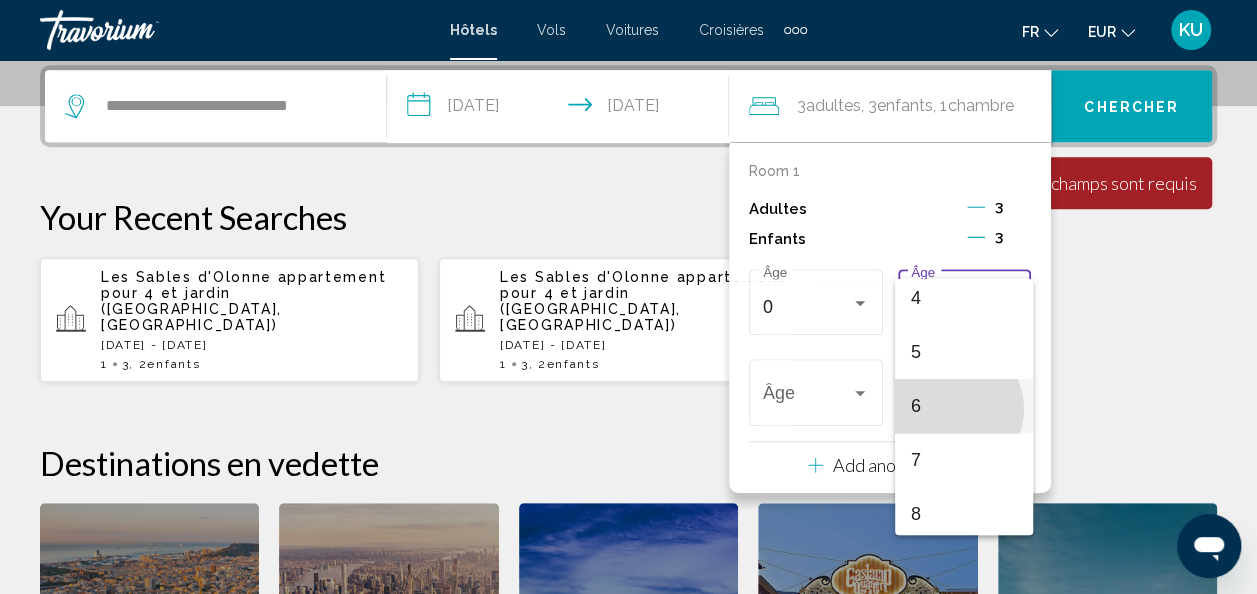 click on "6" at bounding box center [964, 406] 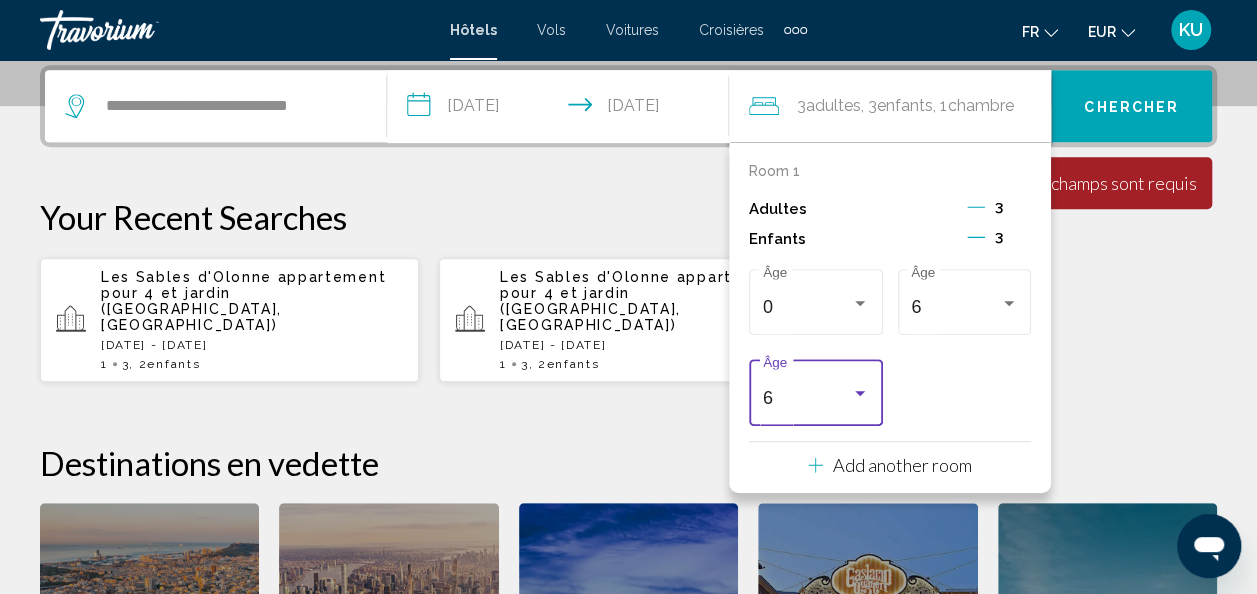 click at bounding box center (860, 393) 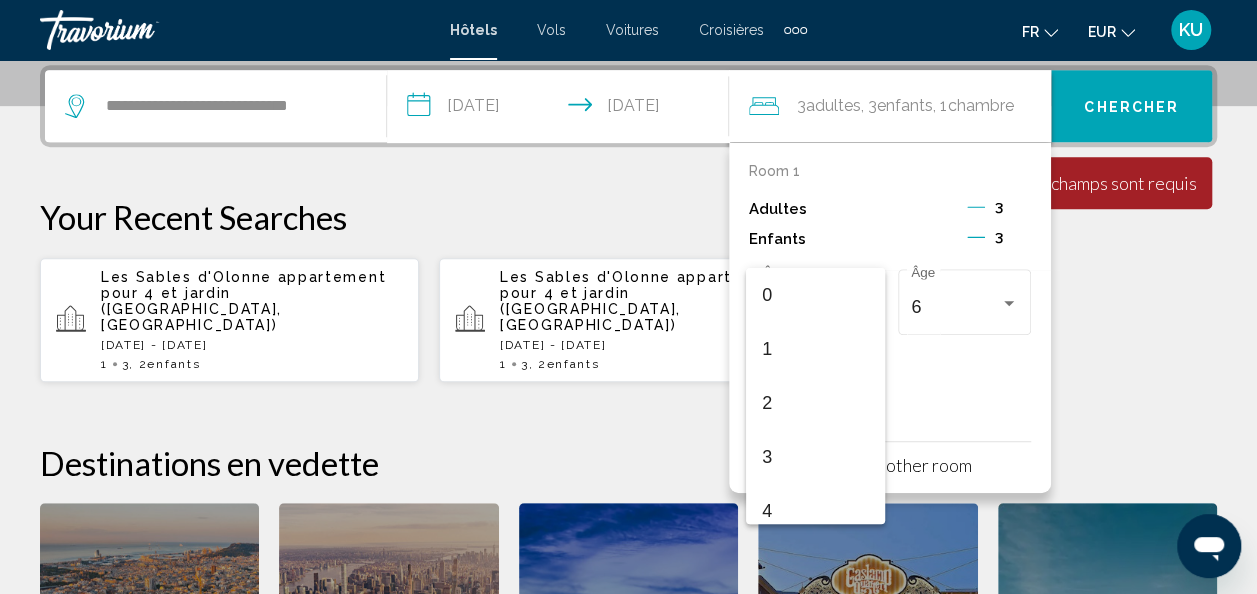 scroll, scrollTop: 223, scrollLeft: 0, axis: vertical 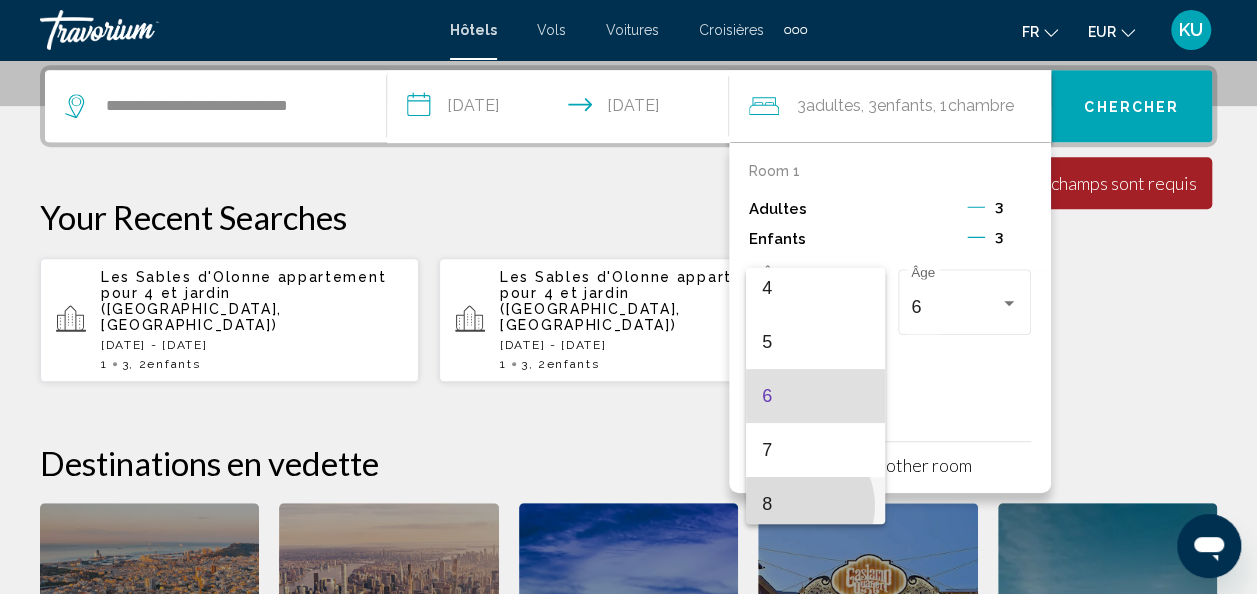 click on "8" at bounding box center (815, 504) 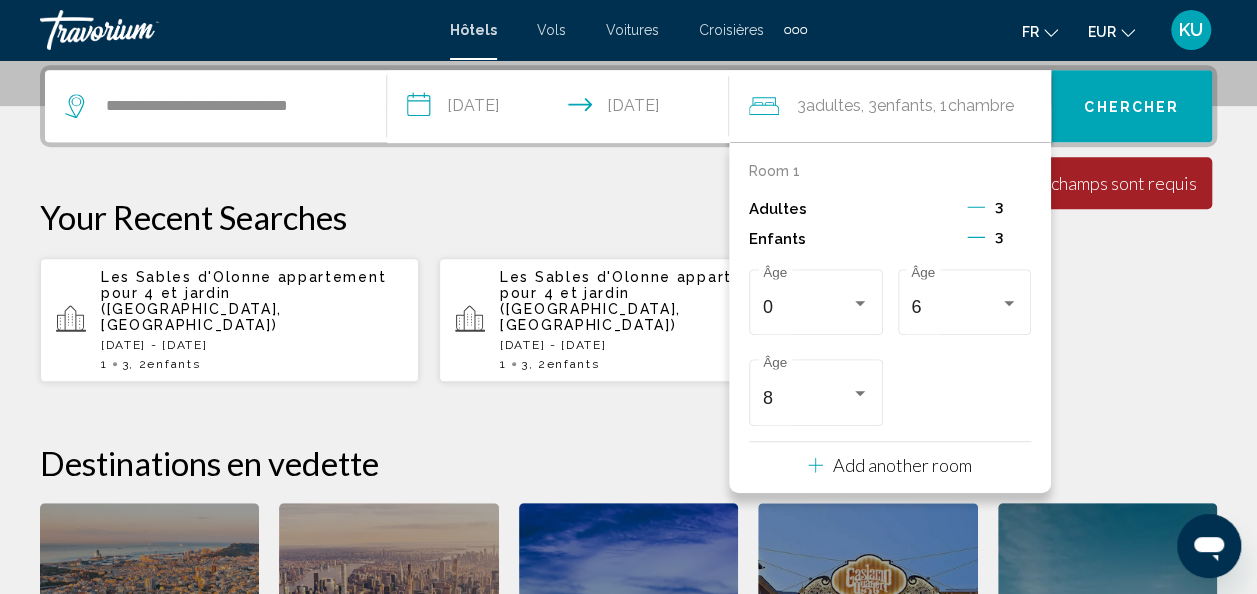 click on "Les Sables d'Olonne appartement pour 4 et jardin (Les Sables-D'olonne, FR)     Fri, 04 Jul - Wed, 09 Jul  1  3  , 2  Enfant Enfants
Les Sables d'Olonne appartement pour 4 et jardin (Les Sables-D'olonne, FR)     Fri, 04 Jul - Fri, 11 Jul  1  3  , 2  Enfant Enfants" at bounding box center [628, 320] 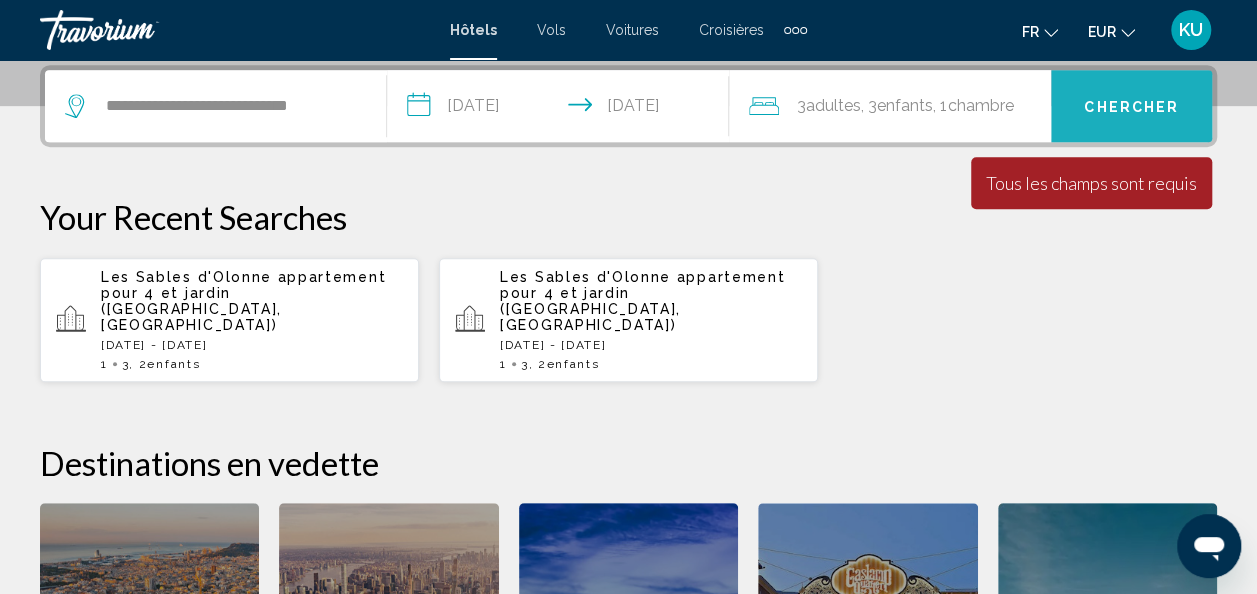 click on "Chercher" at bounding box center [1131, 107] 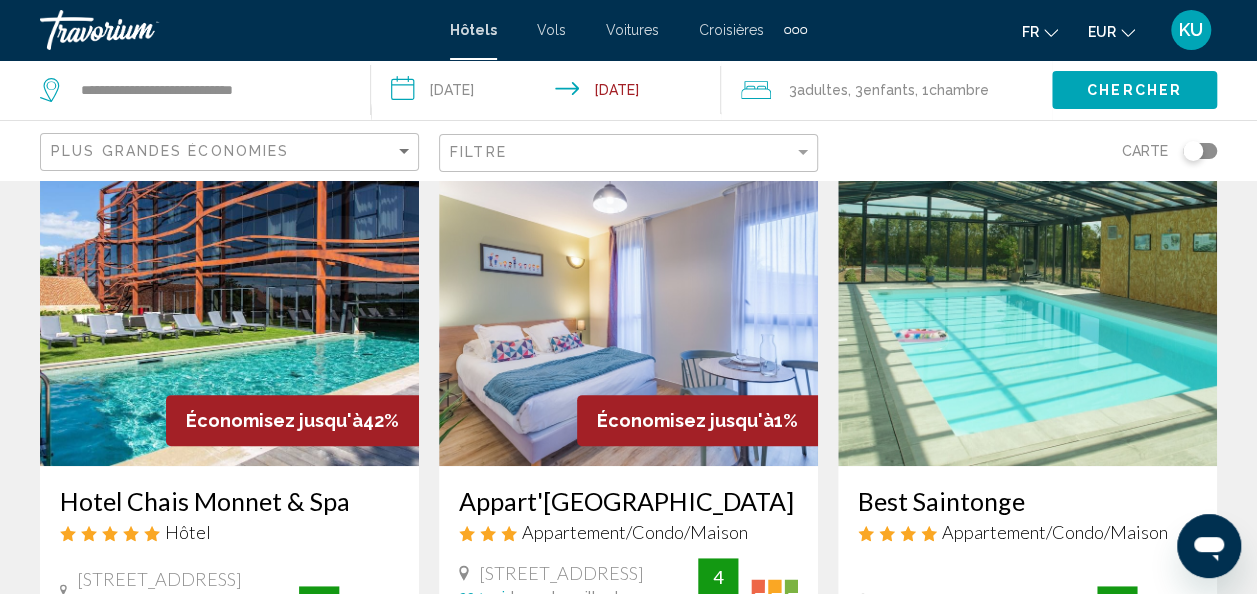 scroll, scrollTop: 0, scrollLeft: 0, axis: both 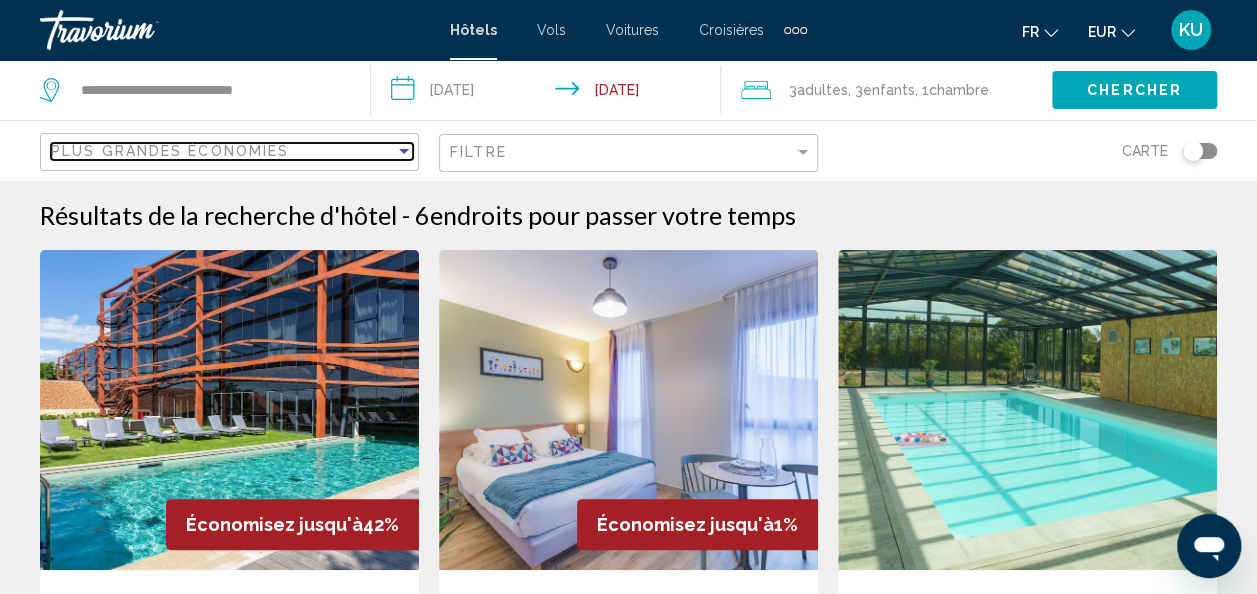 click at bounding box center [404, 151] 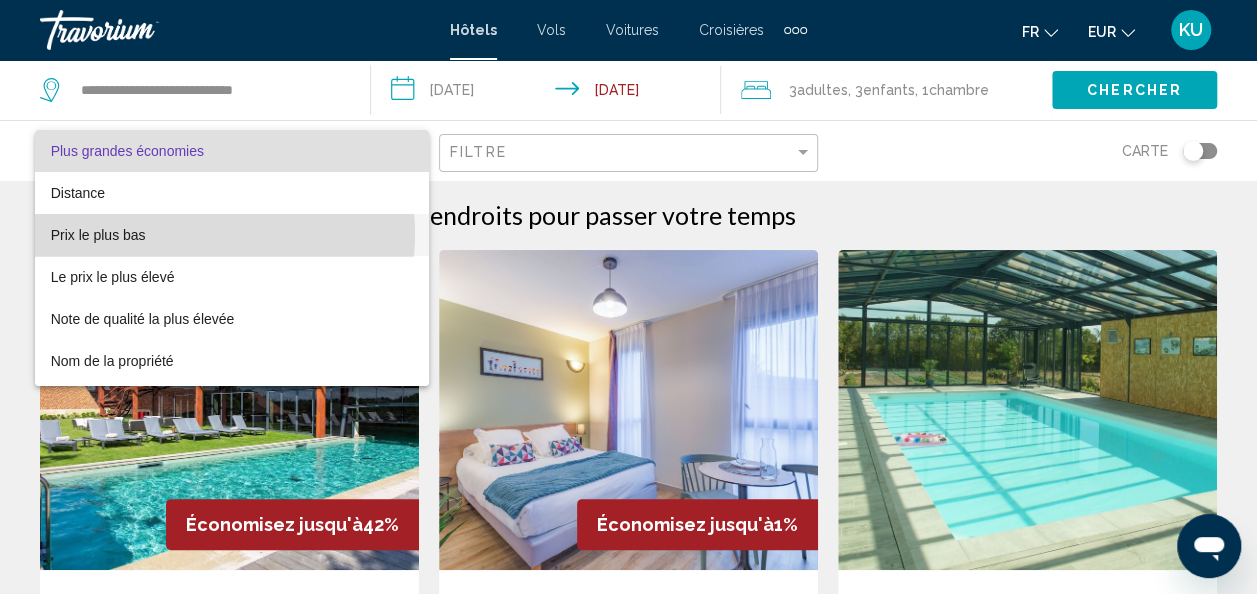 click on "Prix le plus bas" at bounding box center [232, 235] 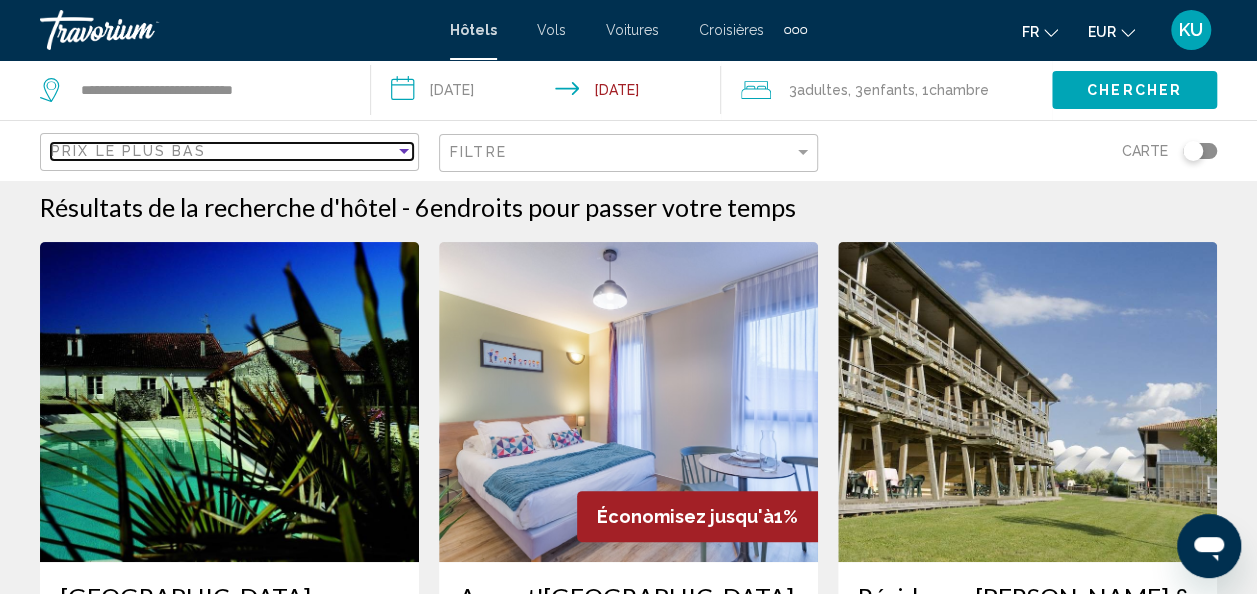 scroll, scrollTop: 0, scrollLeft: 0, axis: both 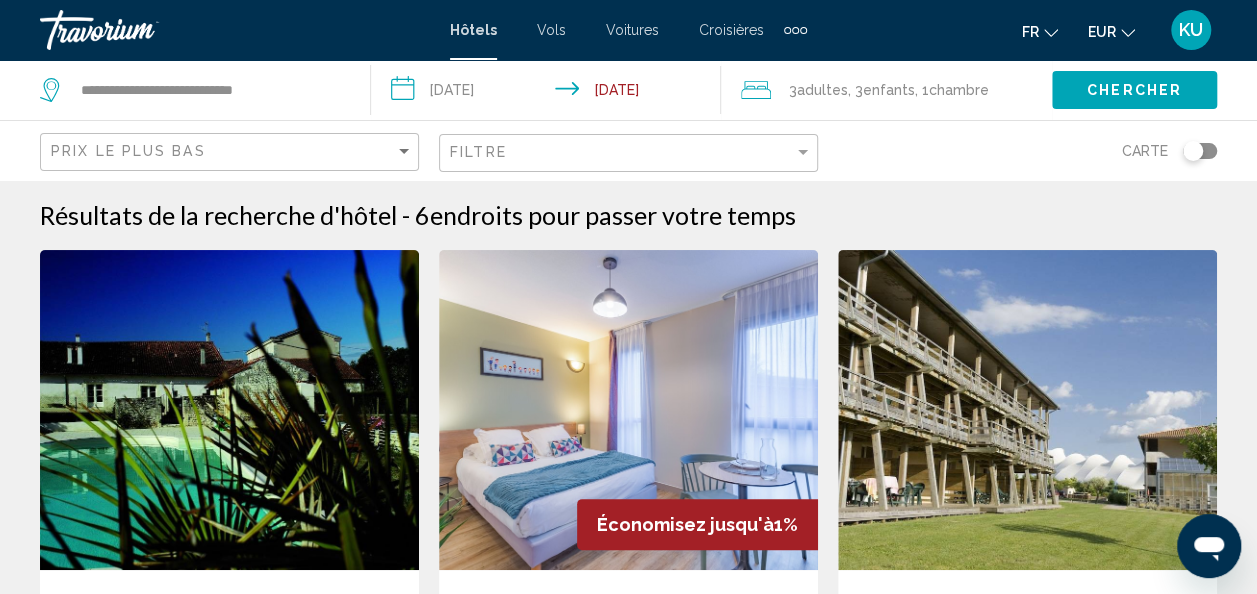 click 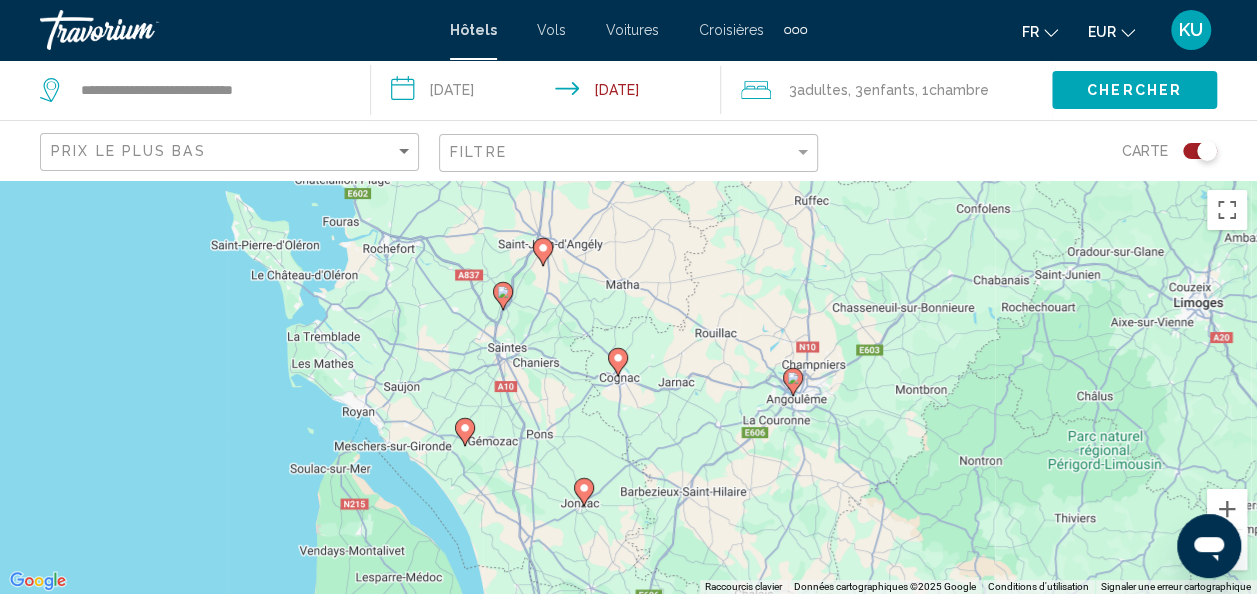 click 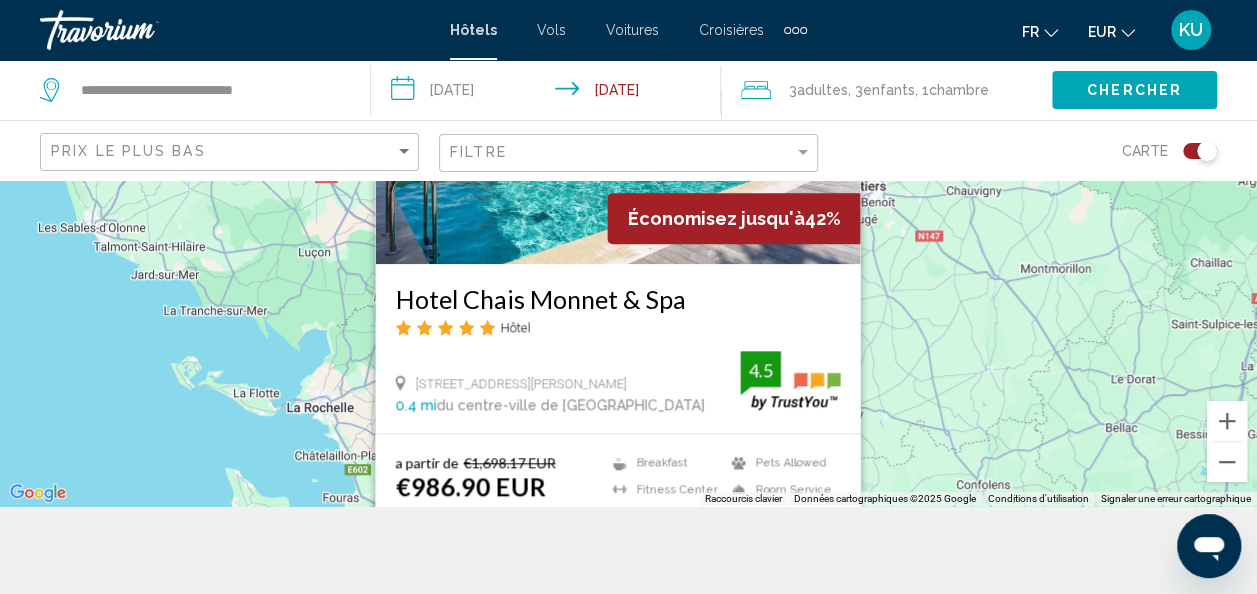 scroll, scrollTop: 84, scrollLeft: 0, axis: vertical 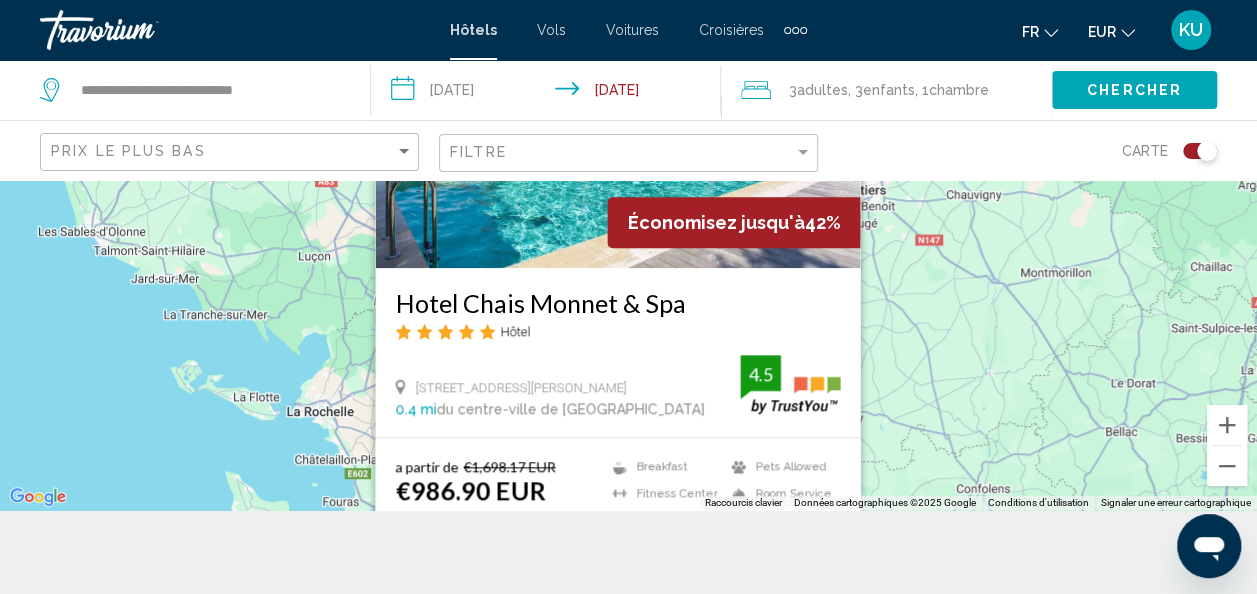 type 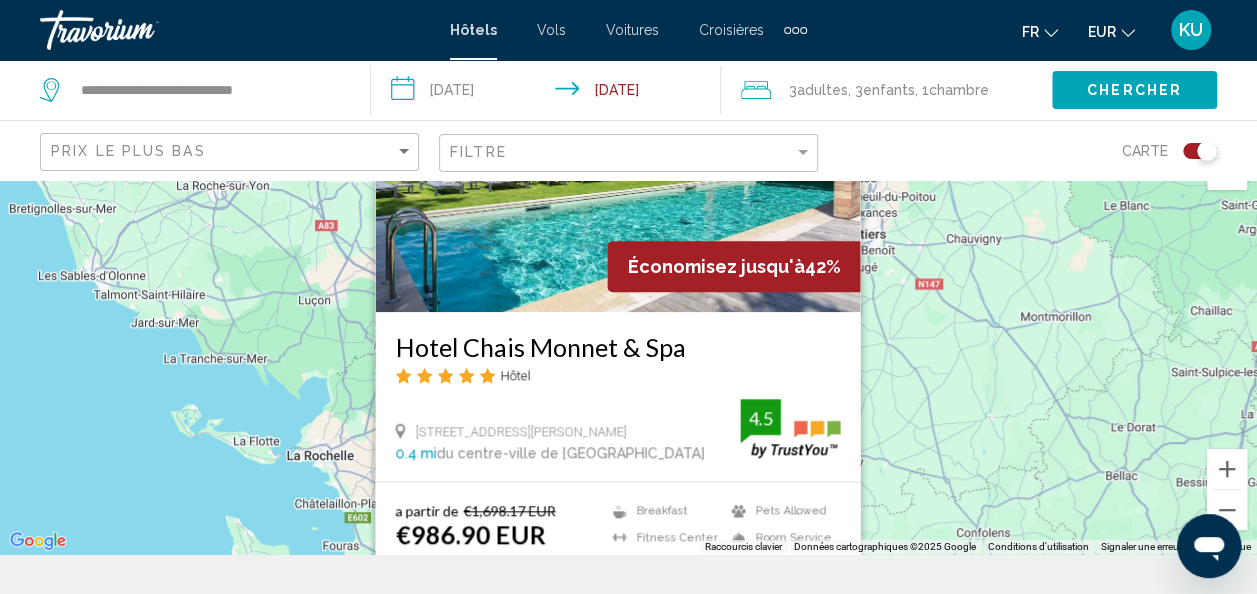 scroll, scrollTop: 42, scrollLeft: 0, axis: vertical 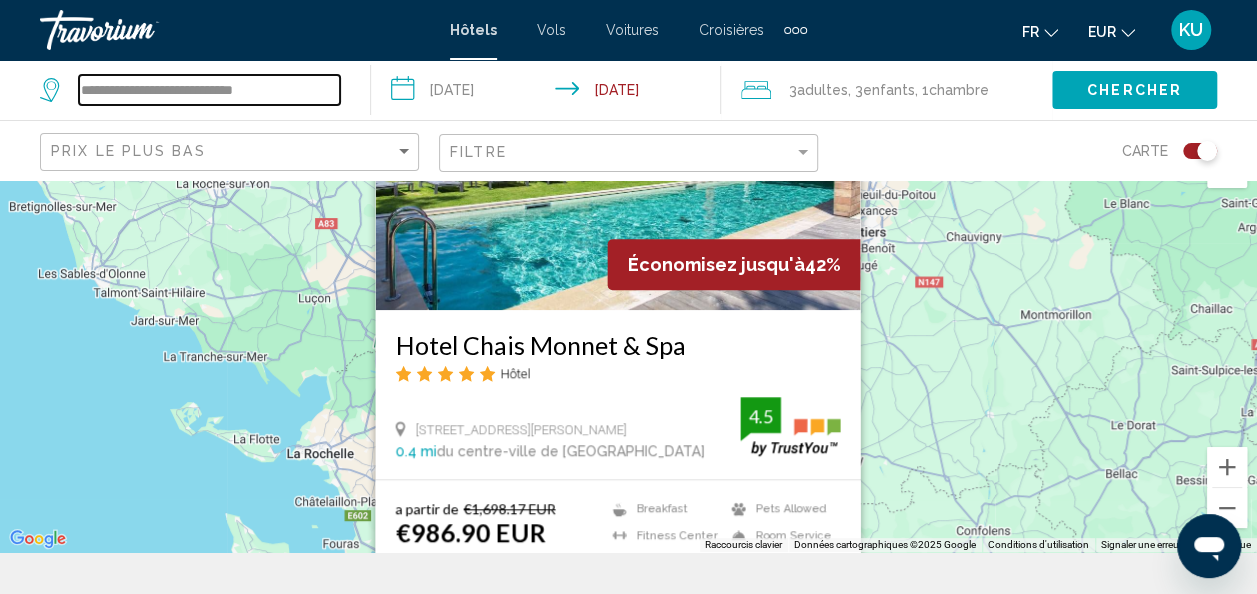 click on "**********" at bounding box center [209, 90] 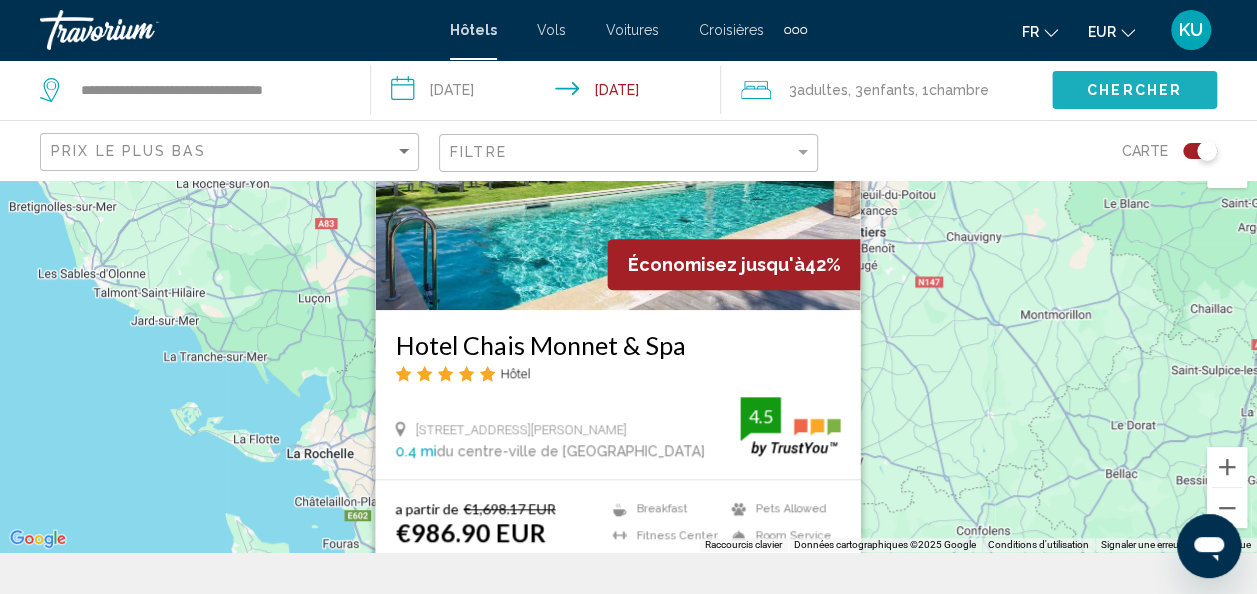 click on "Chercher" 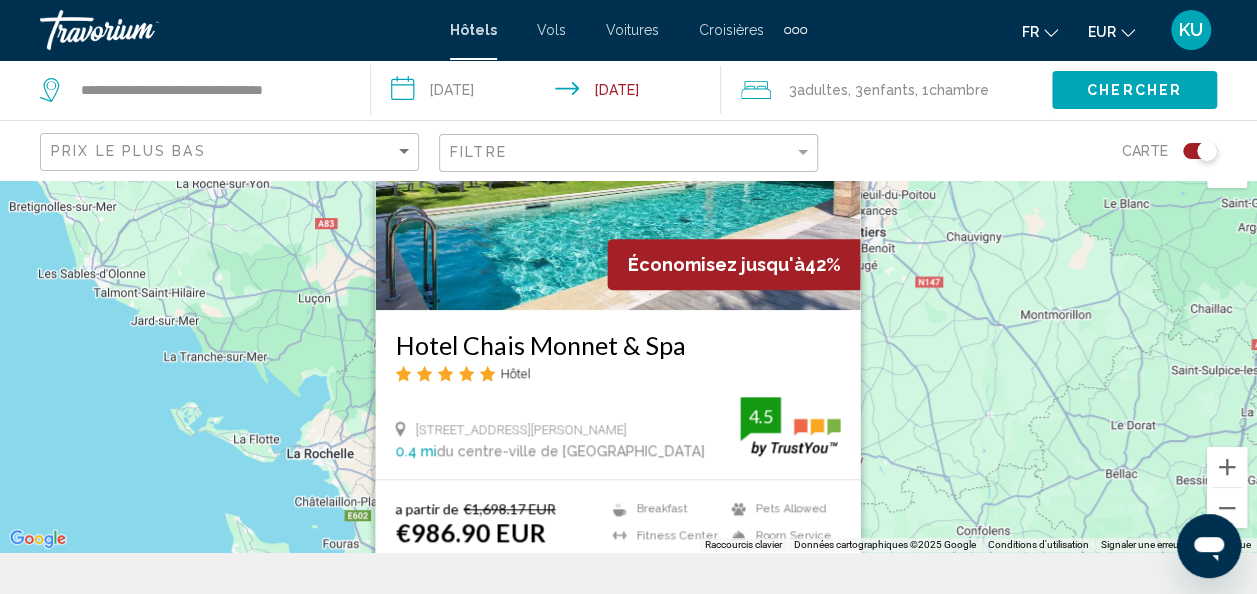 click on "**********" 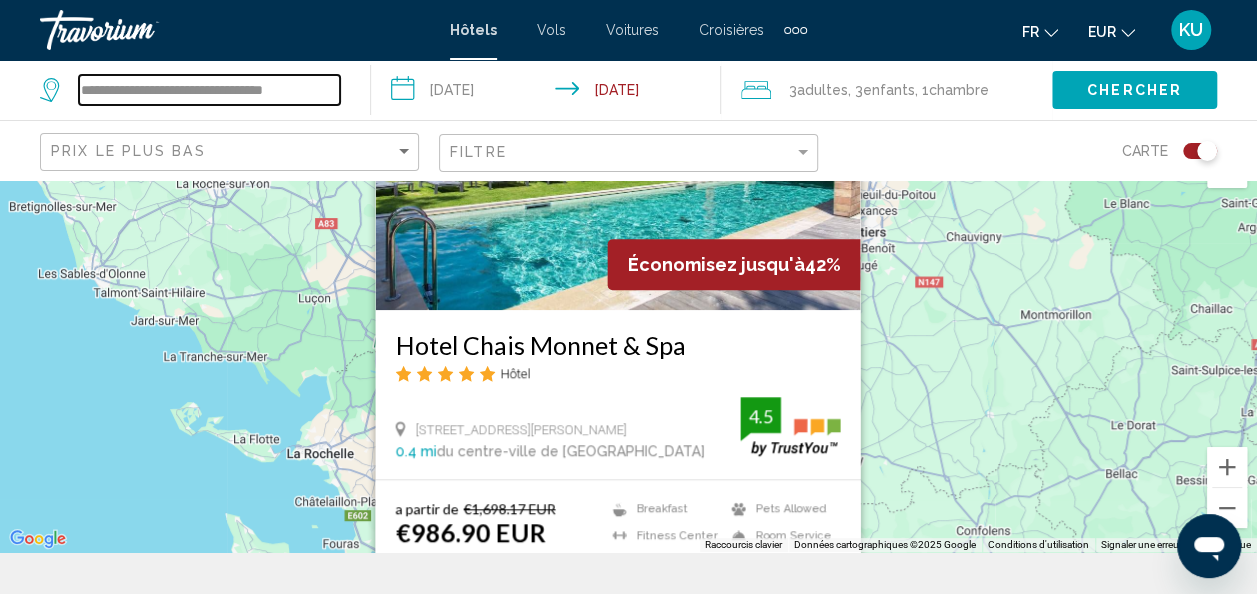 click on "**********" at bounding box center [209, 90] 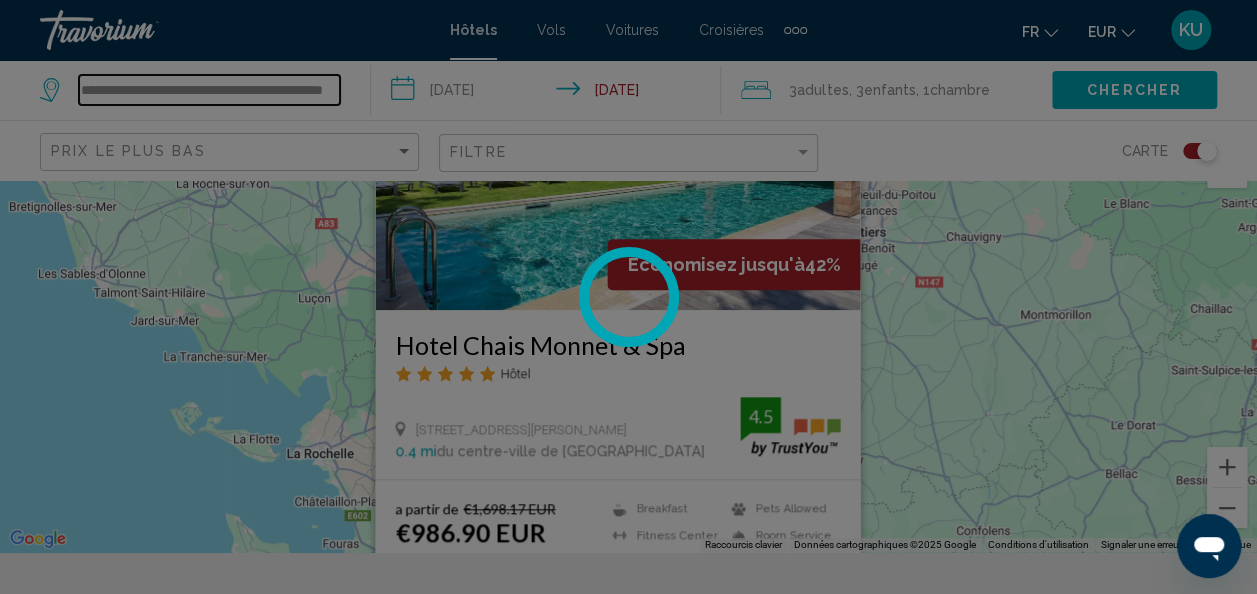 scroll, scrollTop: 0, scrollLeft: 73, axis: horizontal 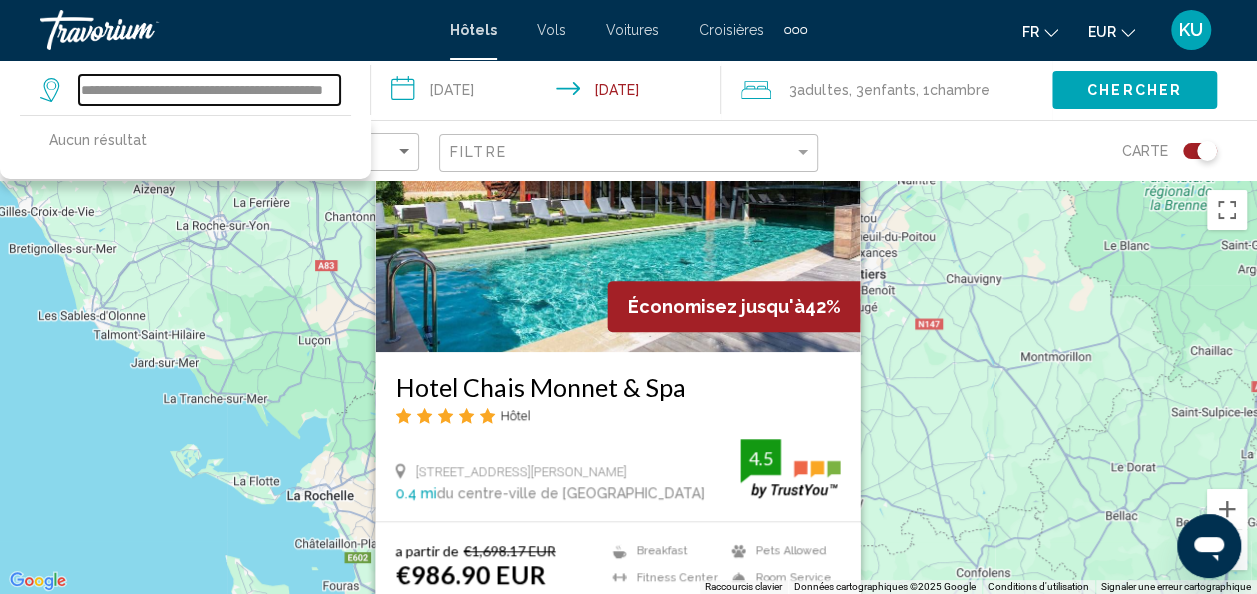 click on "**********" at bounding box center (209, 90) 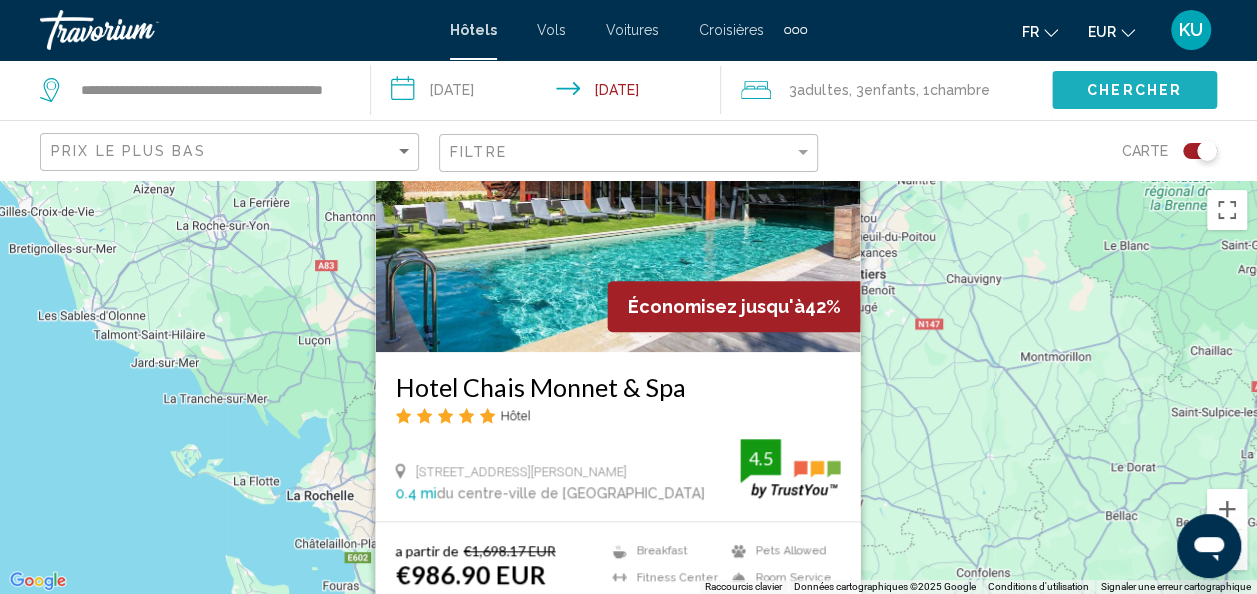 scroll, scrollTop: 0, scrollLeft: 0, axis: both 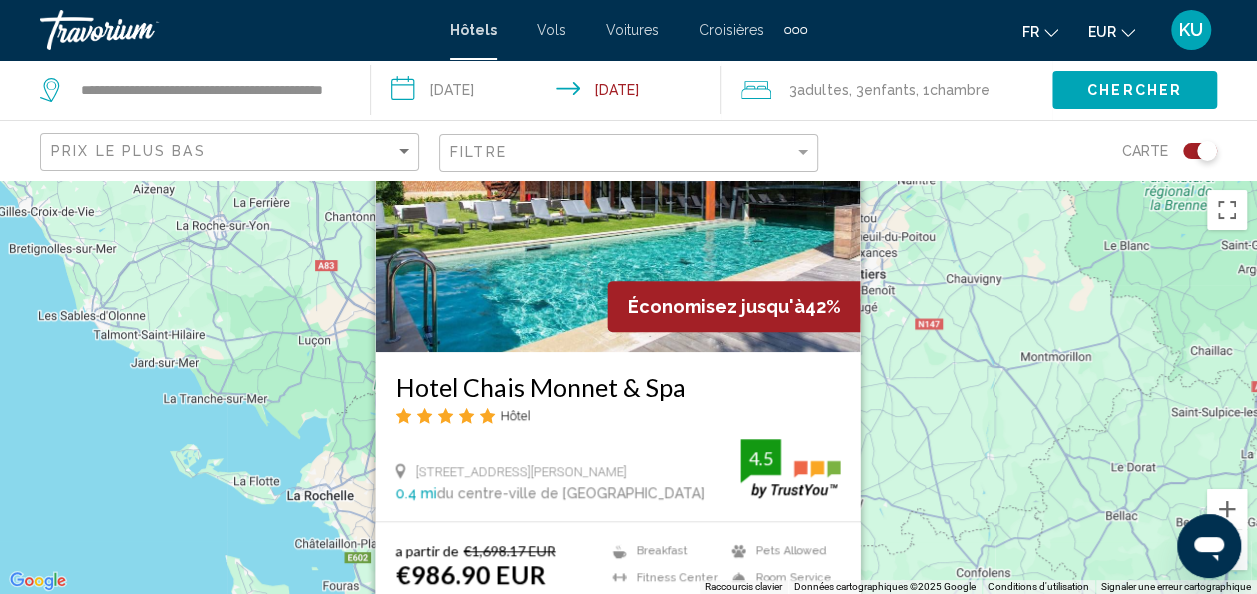 click 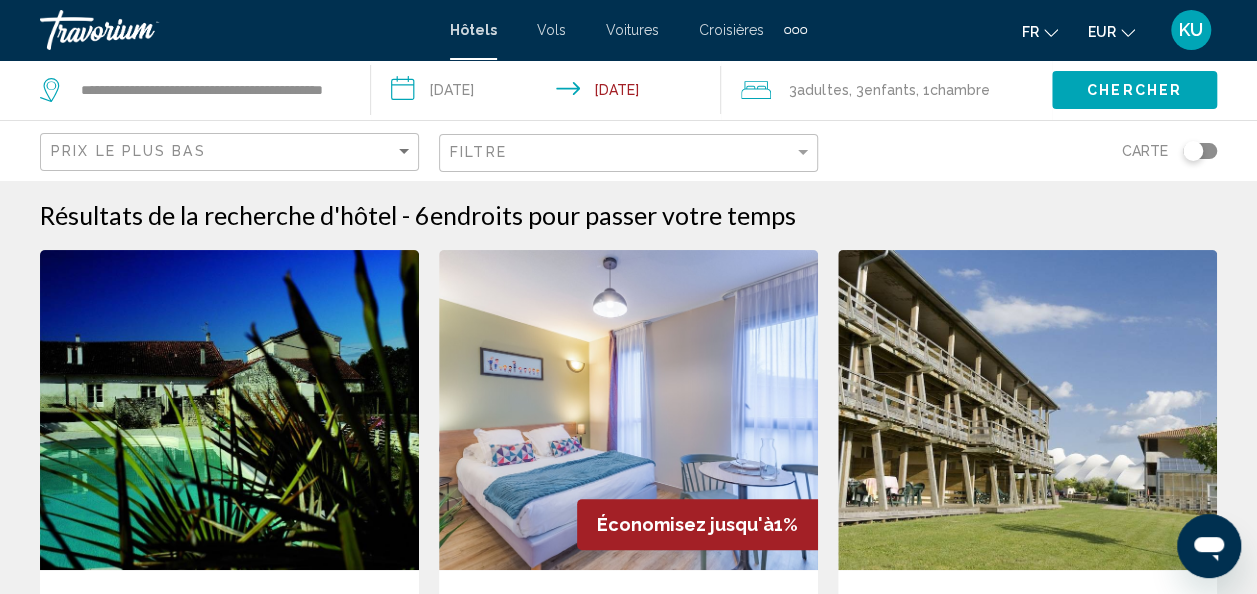 click 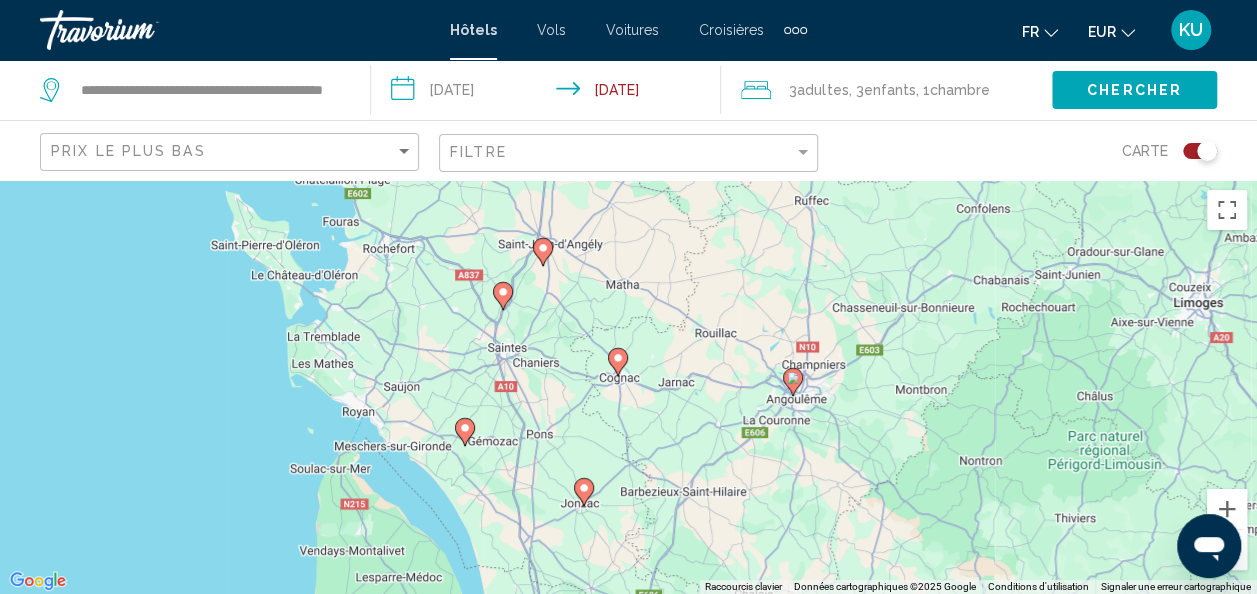 click on "Pour naviguer, appuyez sur les touches fléchées. Pour activer le glissement avec le clavier, appuyez sur Alt+Entrée. Une fois ce mode activé, utilisez les touches fléchées pour déplacer le repère. Pour valider le déplacement, appuyez sur Entrée. Pour annuler, appuyez sur Échap." at bounding box center (628, 387) 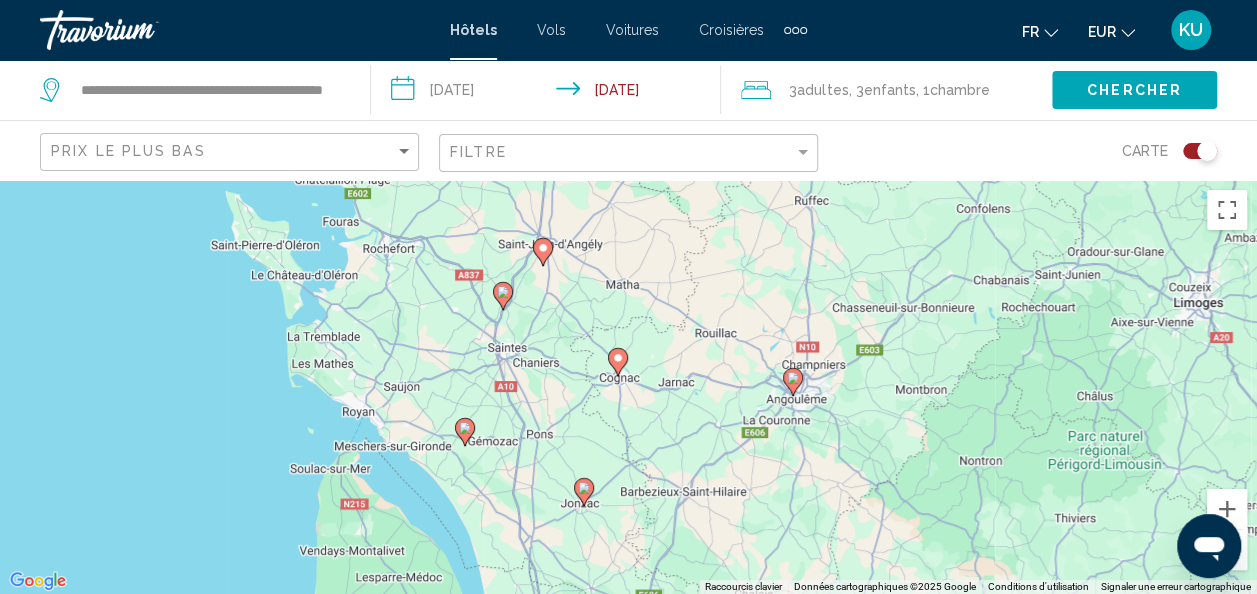 click on "Pour naviguer, appuyez sur les touches fléchées. Pour activer le glissement avec le clavier, appuyez sur Alt+Entrée. Une fois ce mode activé, utilisez les touches fléchées pour déplacer le repère. Pour valider le déplacement, appuyez sur Entrée. Pour annuler, appuyez sur Échap." at bounding box center (628, 387) 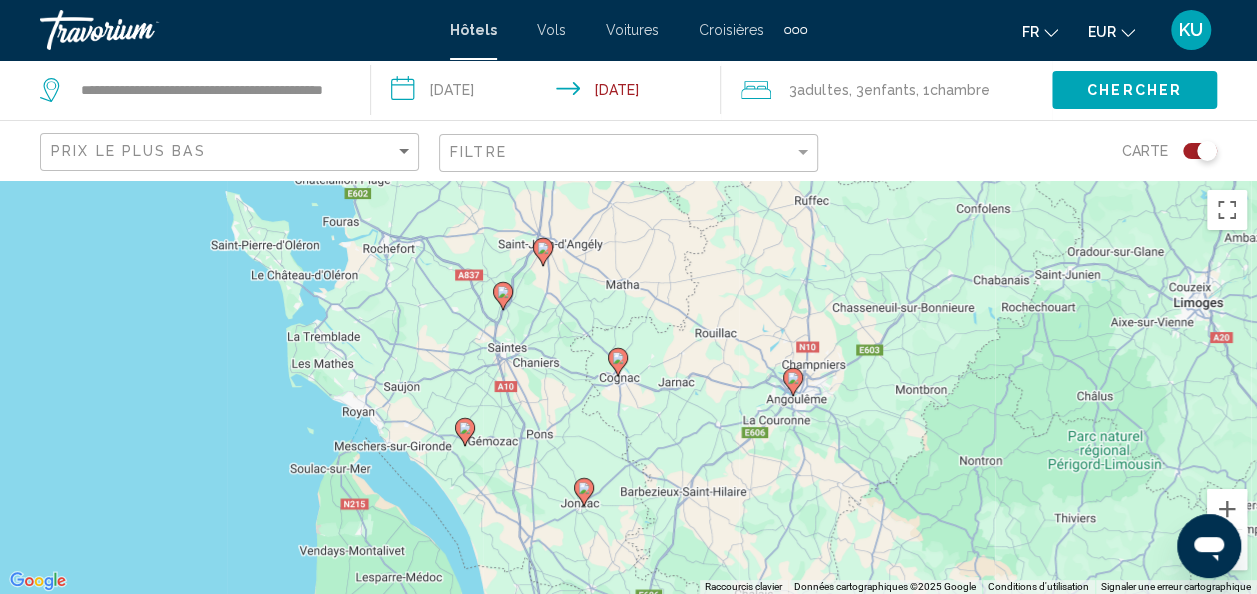 click on "Pour naviguer, appuyez sur les touches fléchées. Pour activer le glissement avec le clavier, appuyez sur Alt+Entrée. Une fois ce mode activé, utilisez les touches fléchées pour déplacer le repère. Pour valider le déplacement, appuyez sur Entrée. Pour annuler, appuyez sur Échap." at bounding box center [628, 387] 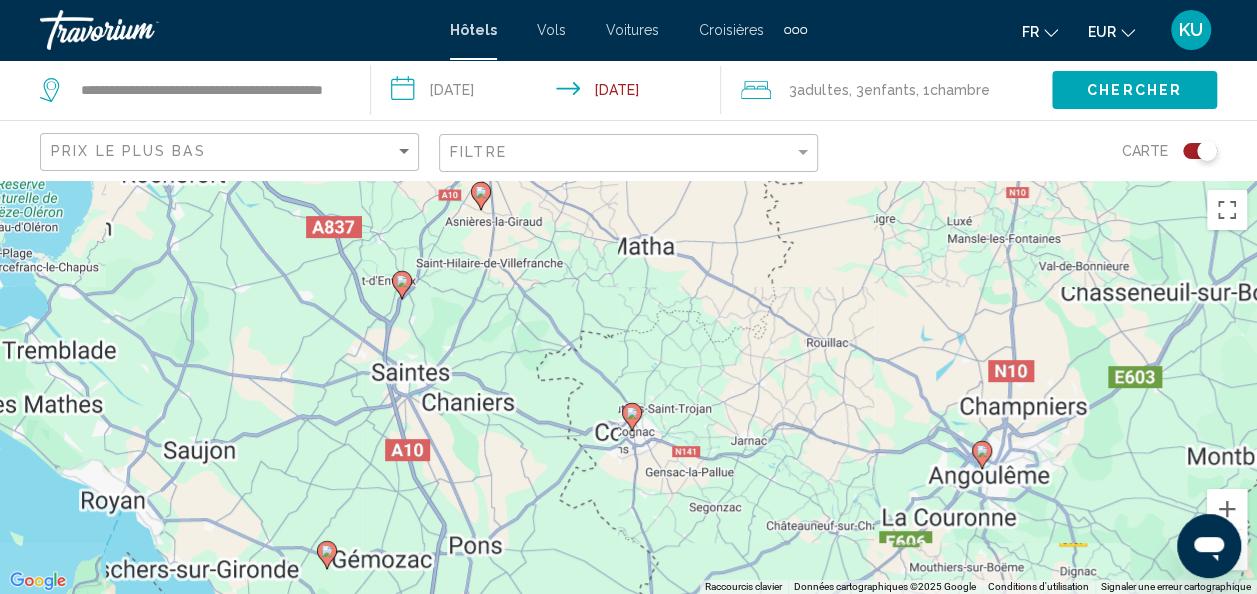 click on "Pour naviguer, appuyez sur les touches fléchées. Pour activer le glissement avec le clavier, appuyez sur Alt+Entrée. Une fois ce mode activé, utilisez les touches fléchées pour déplacer le repère. Pour valider le déplacement, appuyez sur Entrée. Pour annuler, appuyez sur Échap." at bounding box center (628, 387) 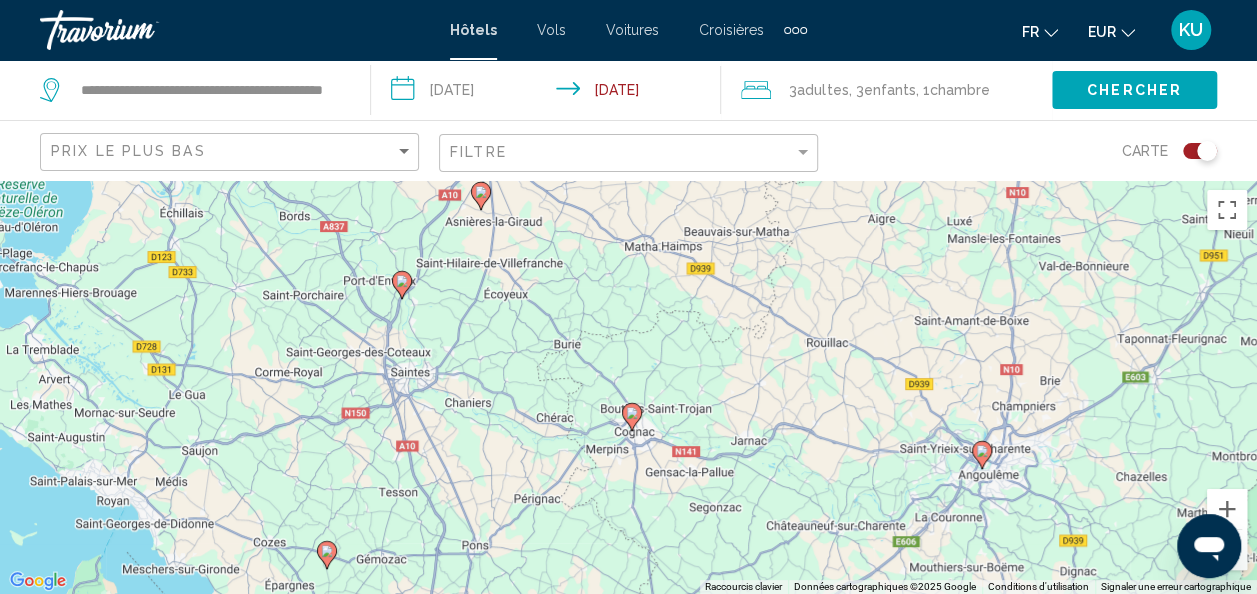 click on "Pour naviguer, appuyez sur les touches fléchées. Pour activer le glissement avec le clavier, appuyez sur Alt+Entrée. Une fois ce mode activé, utilisez les touches fléchées pour déplacer le repère. Pour valider le déplacement, appuyez sur Entrée. Pour annuler, appuyez sur Échap." at bounding box center [628, 387] 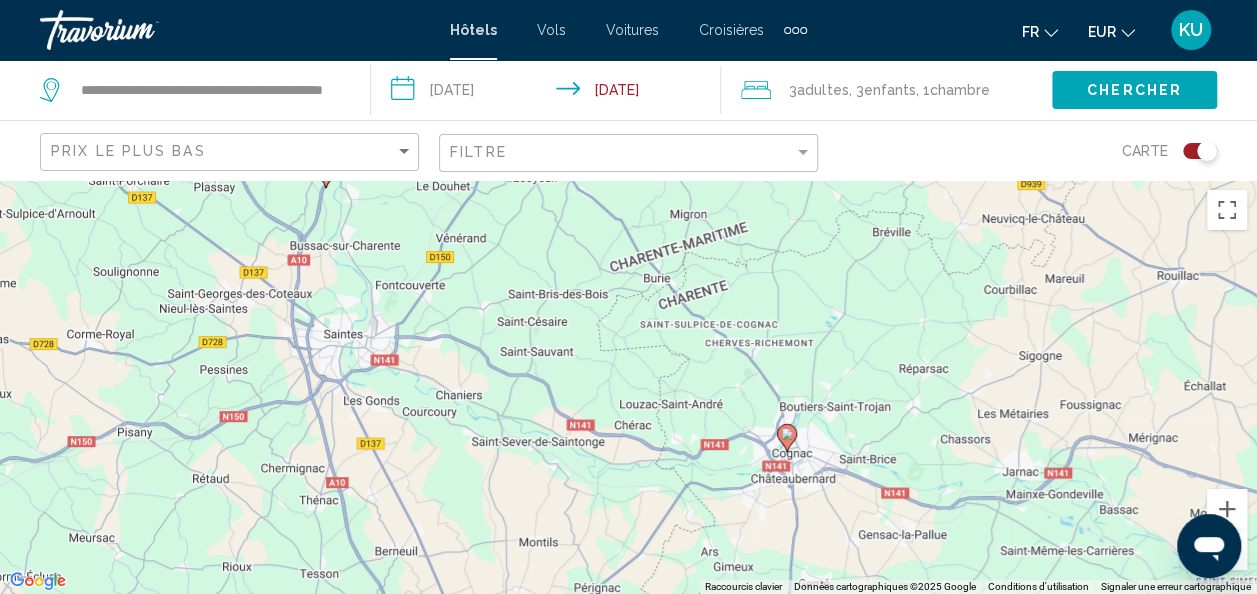 click on "Pour naviguer, appuyez sur les touches fléchées. Pour activer le glissement avec le clavier, appuyez sur Alt+Entrée. Une fois ce mode activé, utilisez les touches fléchées pour déplacer le repère. Pour valider le déplacement, appuyez sur Entrée. Pour annuler, appuyez sur Échap." at bounding box center (628, 387) 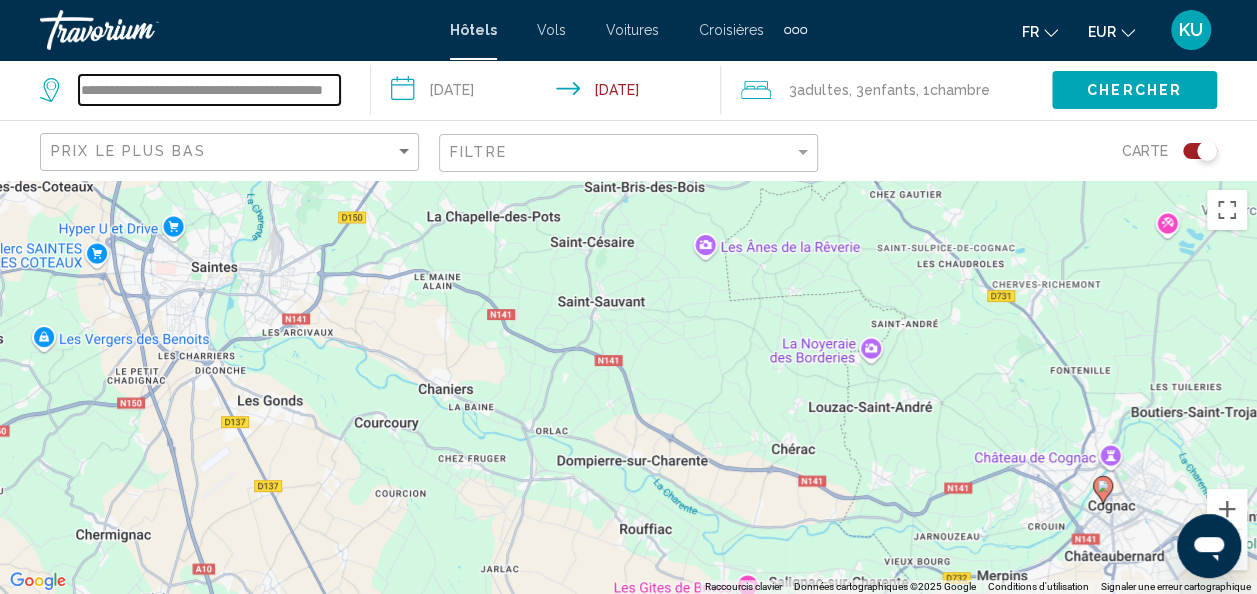 click on "**********" at bounding box center (209, 90) 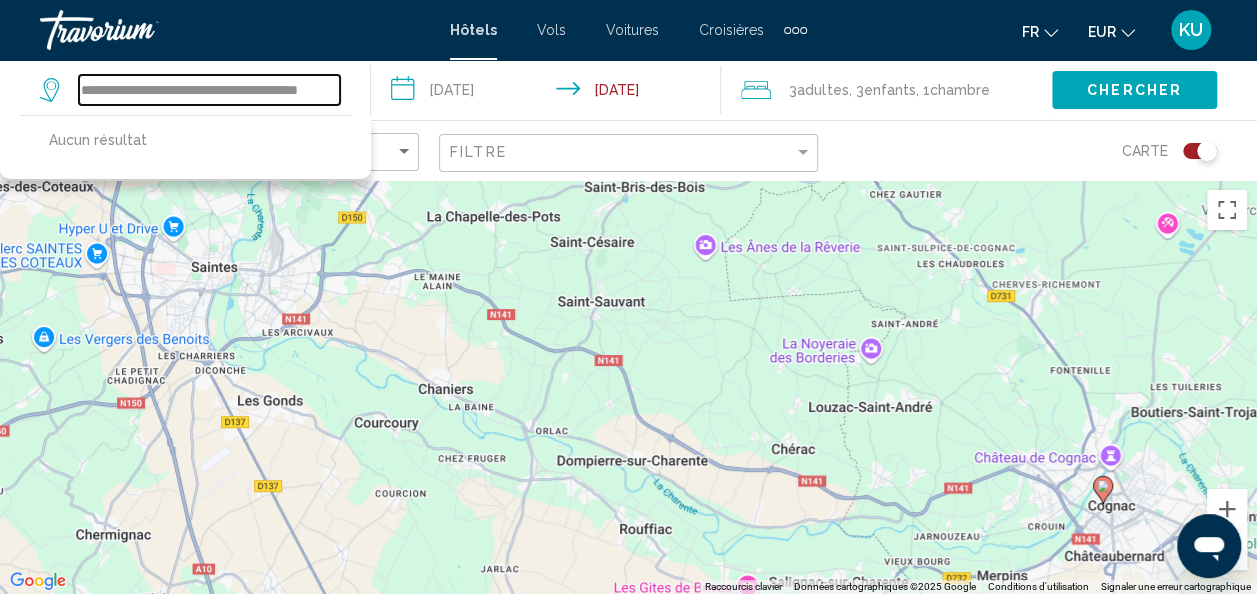 click on "**********" at bounding box center [209, 90] 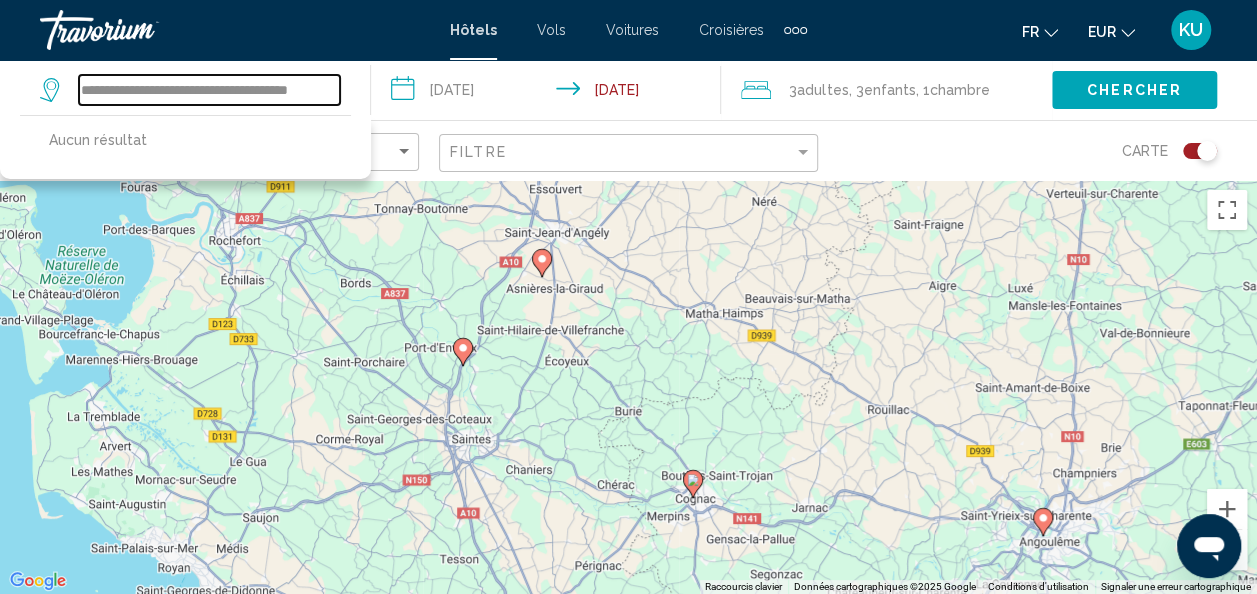 type on "**********" 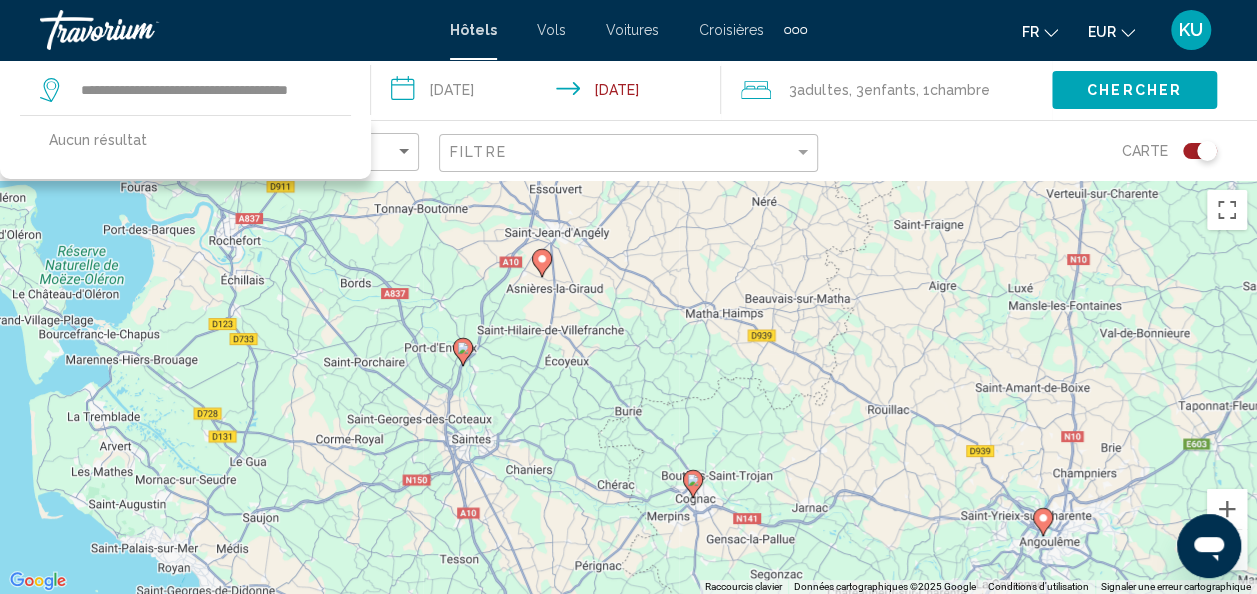 click on "Pour naviguer, appuyez sur les touches fléchées. Pour activer le glissement avec le clavier, appuyez sur Alt+Entrée. Une fois ce mode activé, utilisez les touches fléchées pour déplacer le repère. Pour valider le déplacement, appuyez sur Entrée. Pour annuler, appuyez sur Échap." at bounding box center (628, 387) 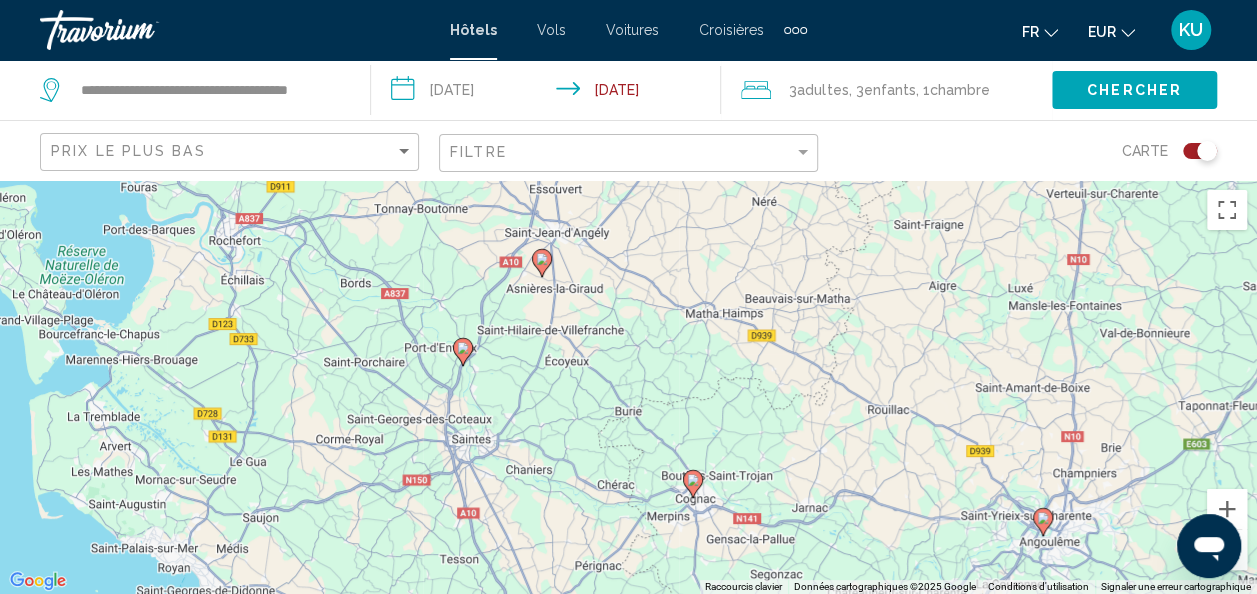 click on "Pour naviguer, appuyez sur les touches fléchées. Pour activer le glissement avec le clavier, appuyez sur Alt+Entrée. Une fois ce mode activé, utilisez les touches fléchées pour déplacer le repère. Pour valider le déplacement, appuyez sur Entrée. Pour annuler, appuyez sur Échap." at bounding box center [628, 387] 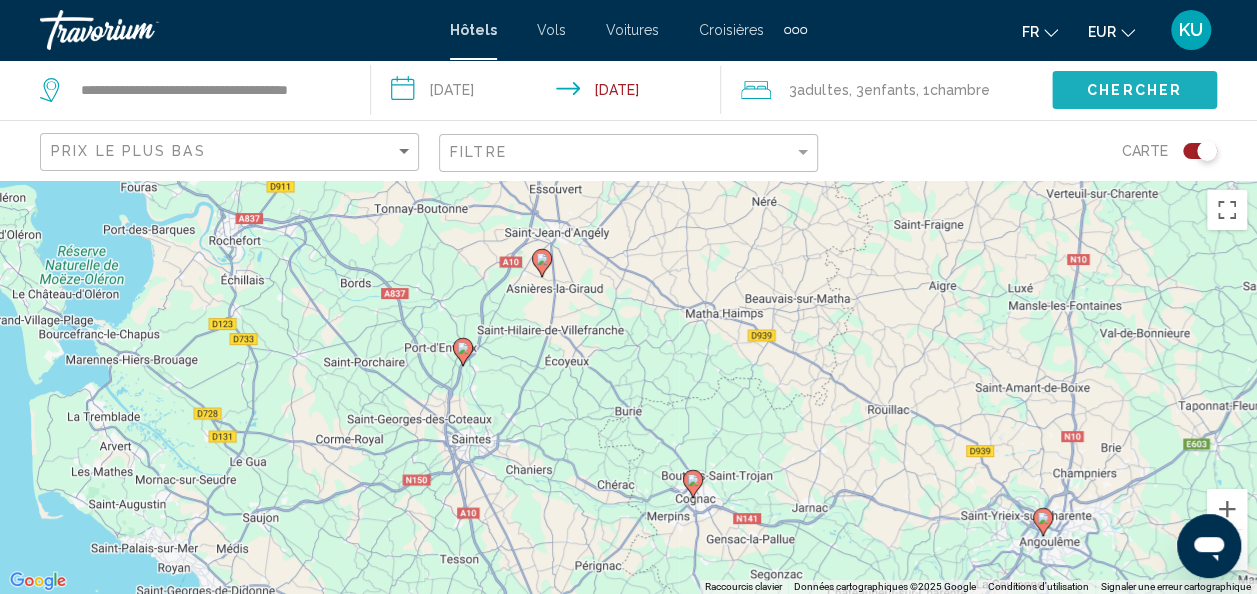 click on "Chercher" 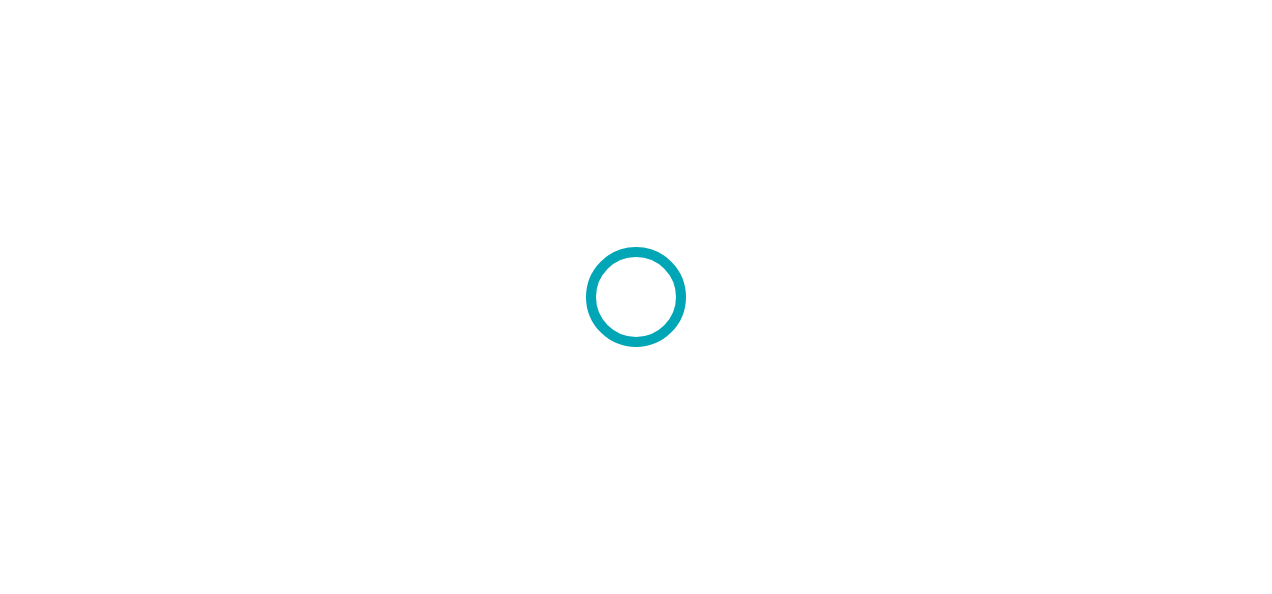 scroll, scrollTop: 0, scrollLeft: 0, axis: both 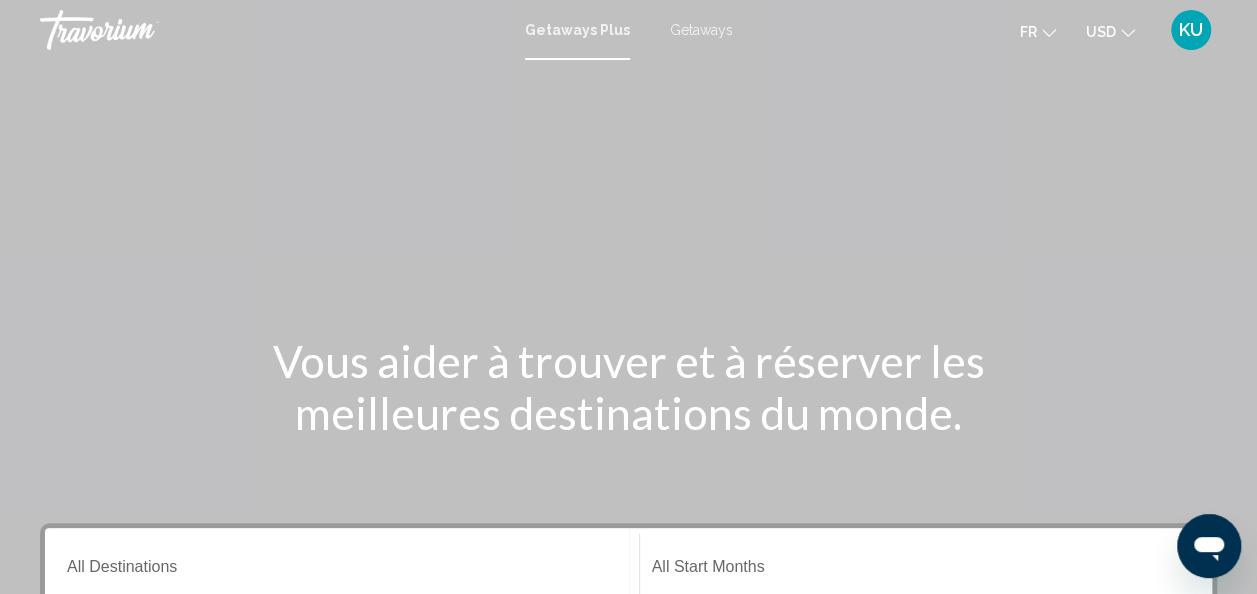 click on "Getaways" at bounding box center (701, 30) 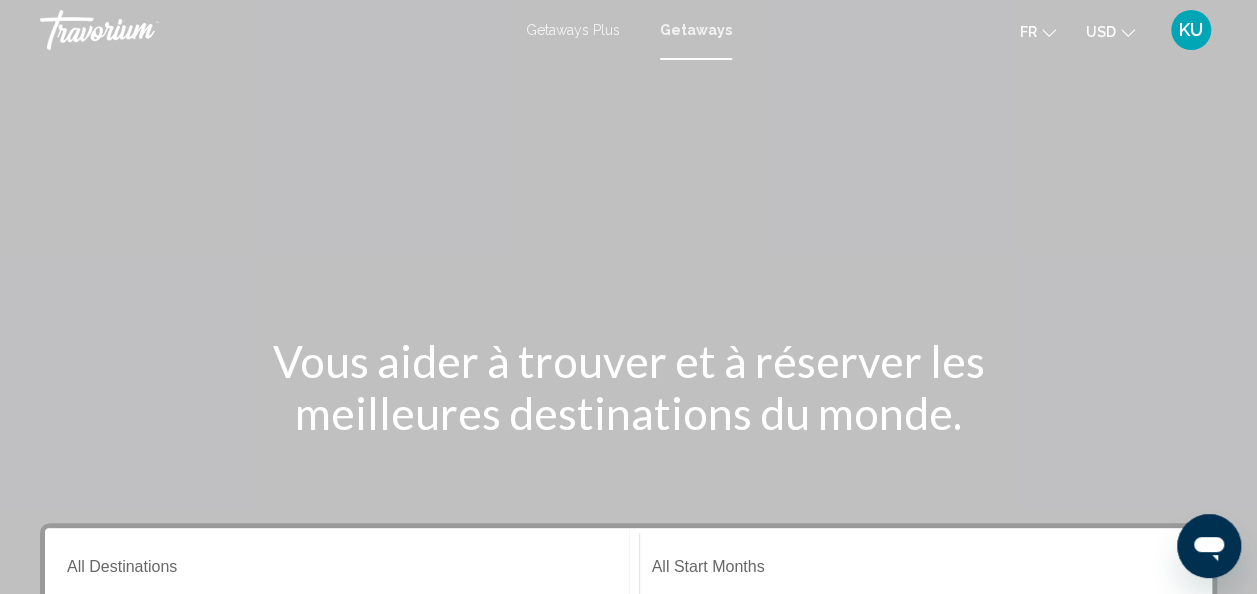 click 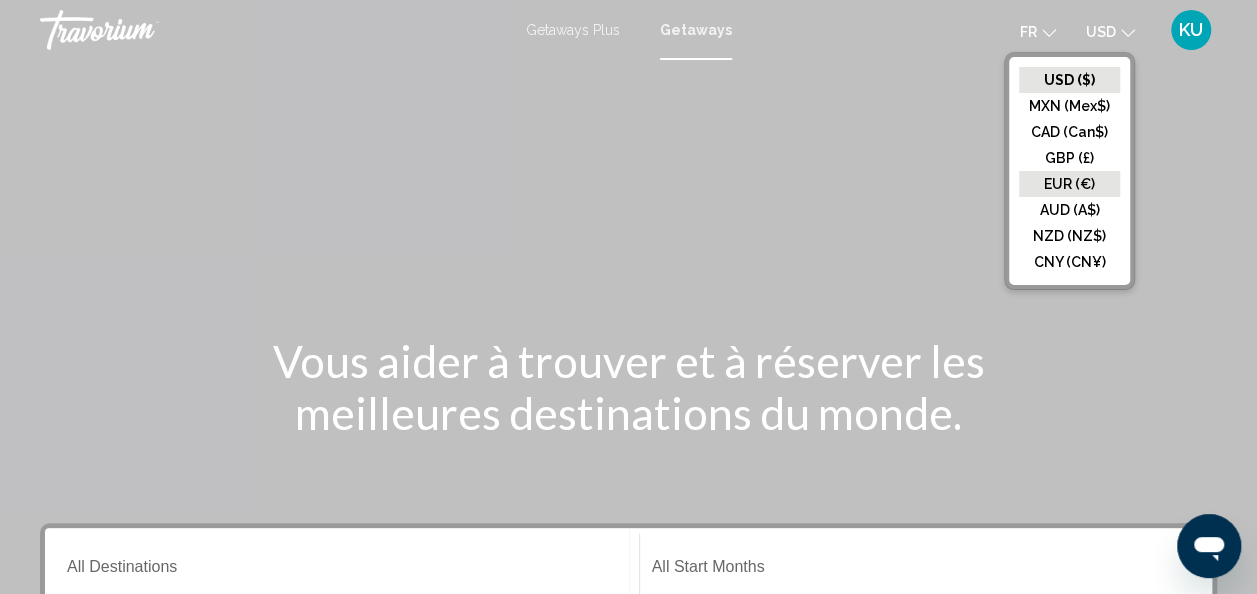 click on "EUR (€)" 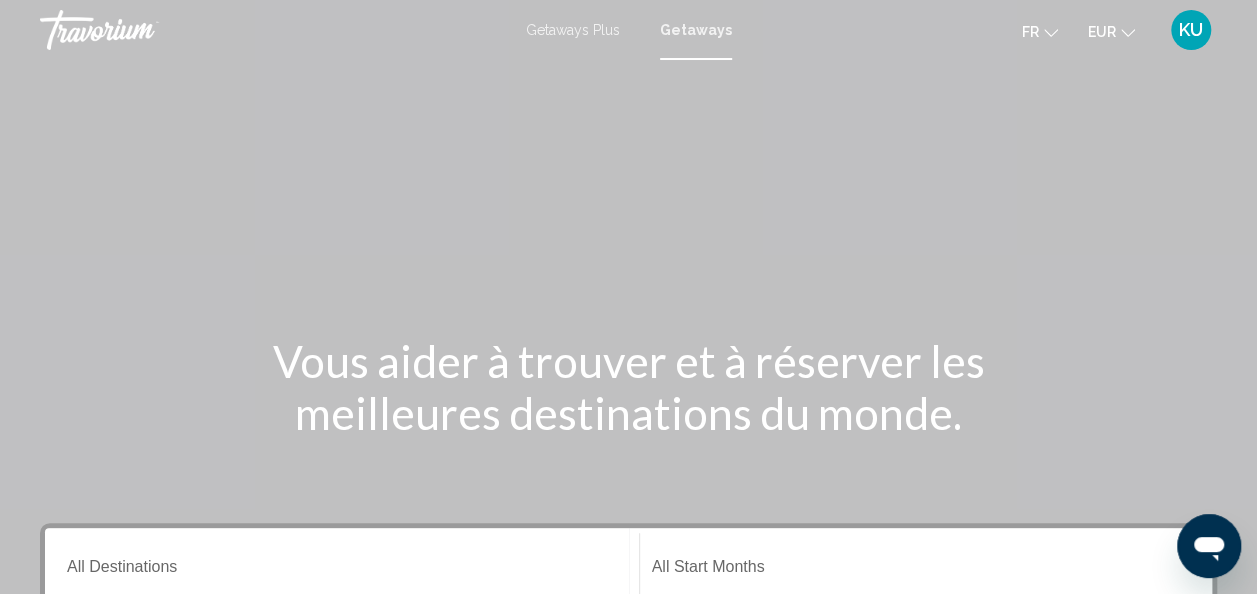 scroll, scrollTop: 202, scrollLeft: 0, axis: vertical 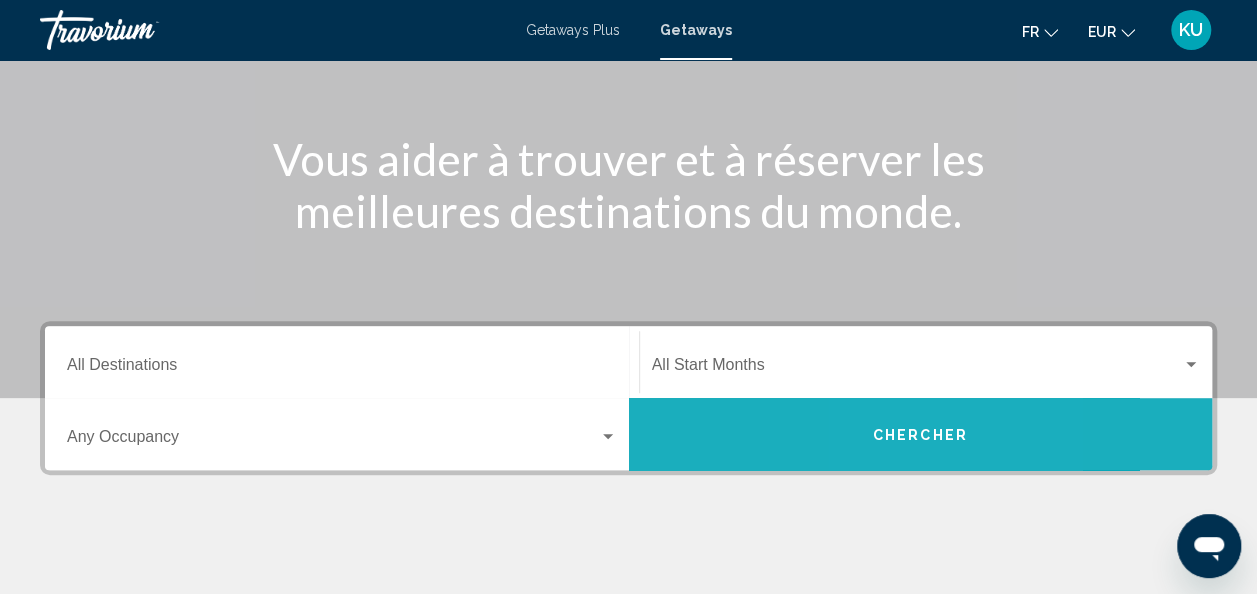 click on "Chercher" at bounding box center [920, 435] 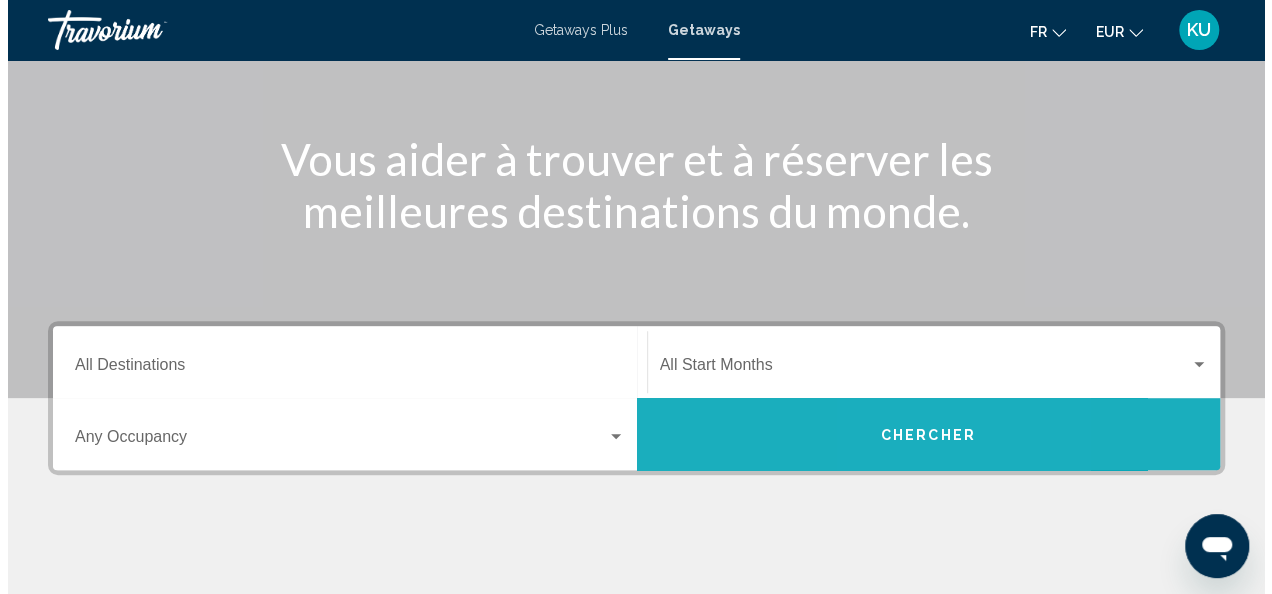 scroll, scrollTop: 0, scrollLeft: 0, axis: both 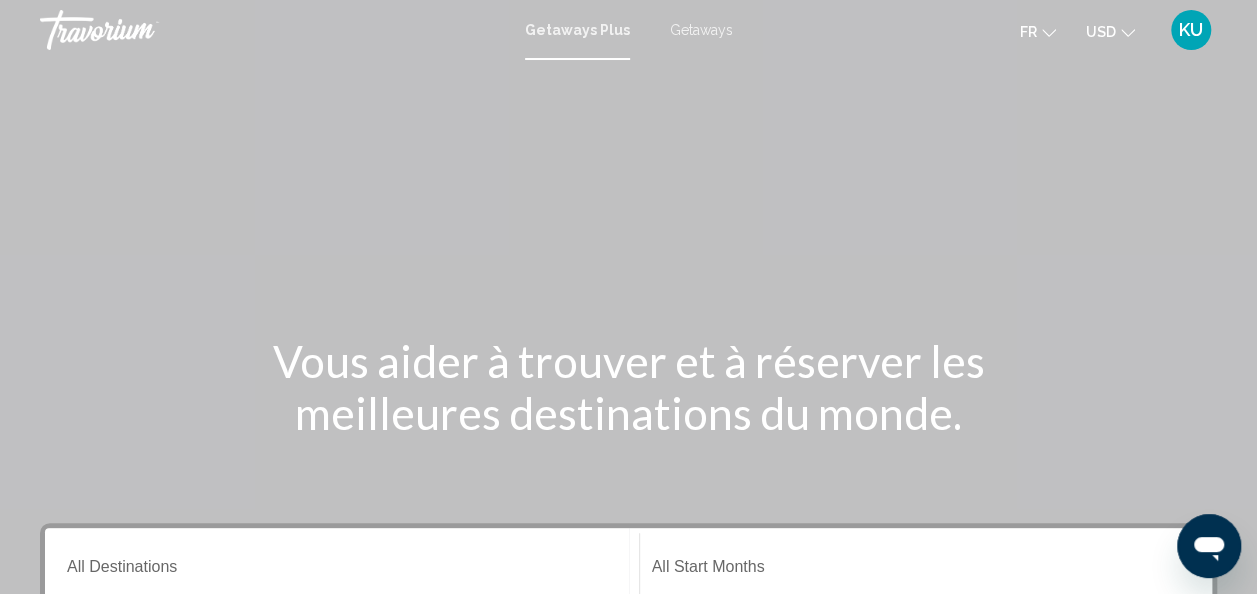 click on "USD
USD ($) MXN (Mex$) CAD (Can$) GBP (£) EUR (€) AUD (A$) NZD (NZ$) CNY (CN¥)" 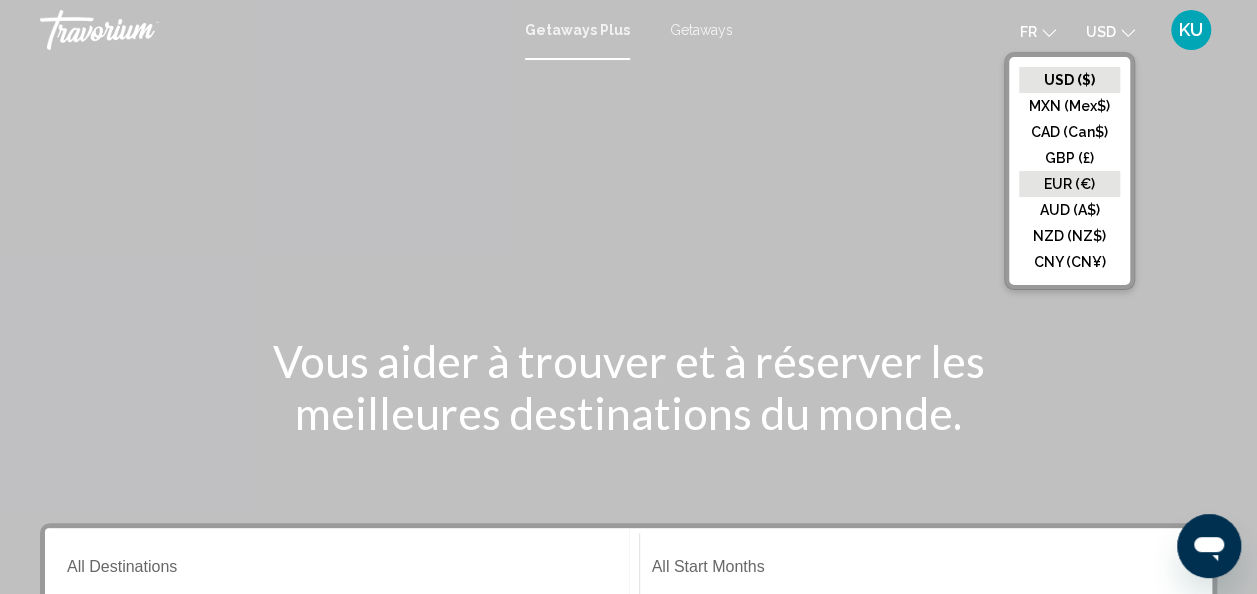 click on "EUR (€)" 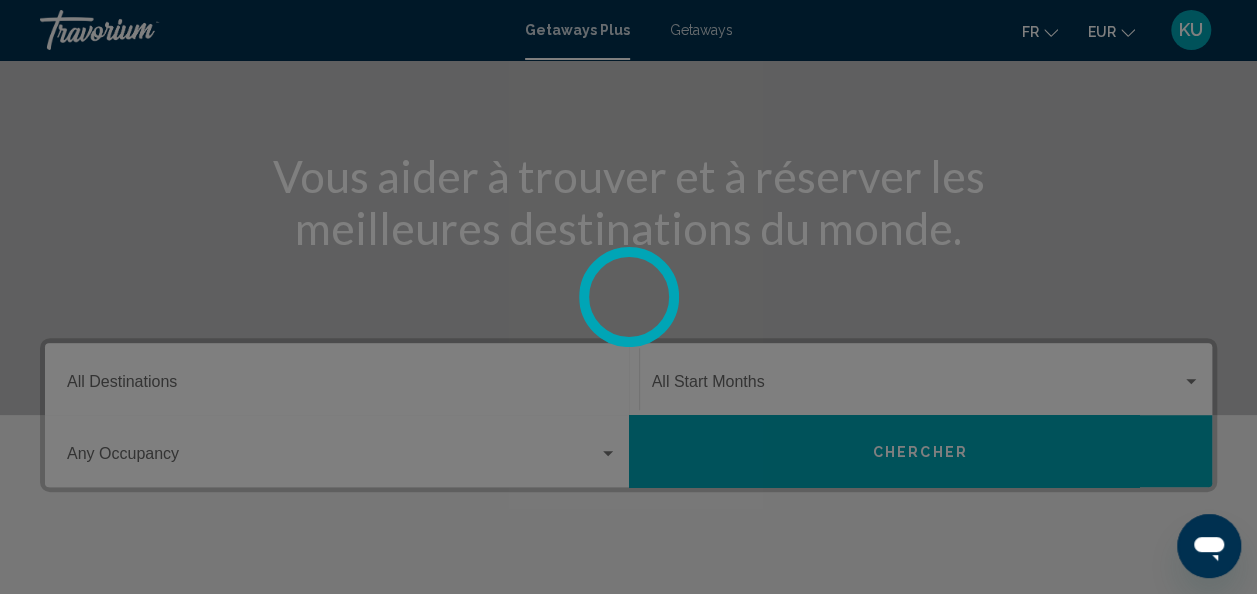 scroll, scrollTop: 187, scrollLeft: 0, axis: vertical 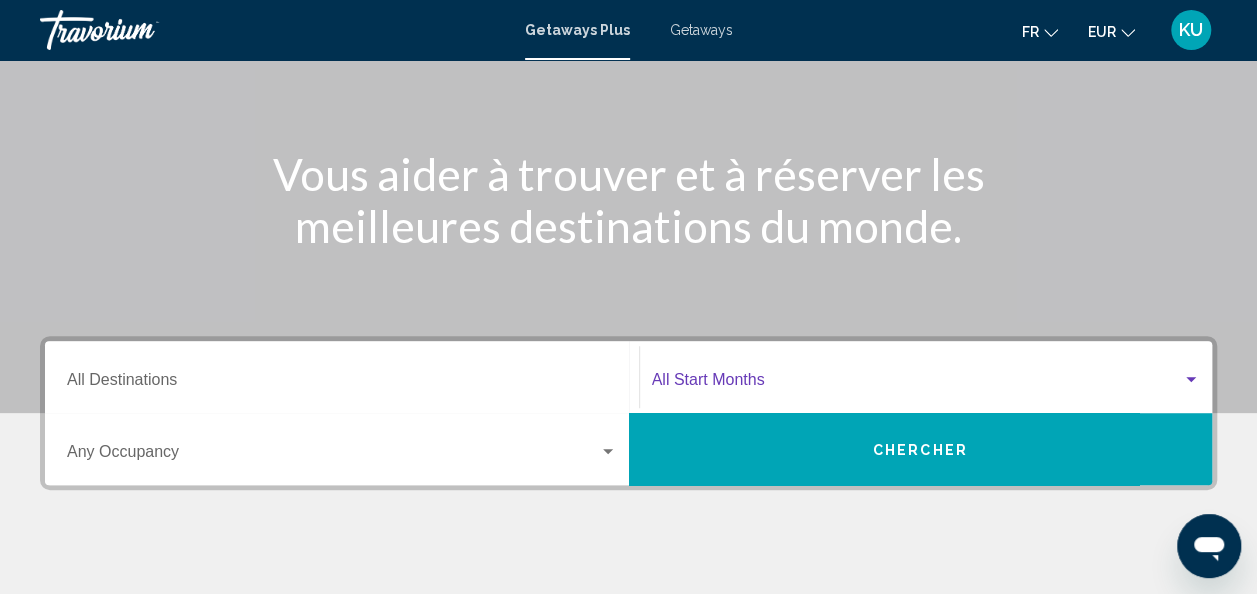 click at bounding box center [1191, 380] 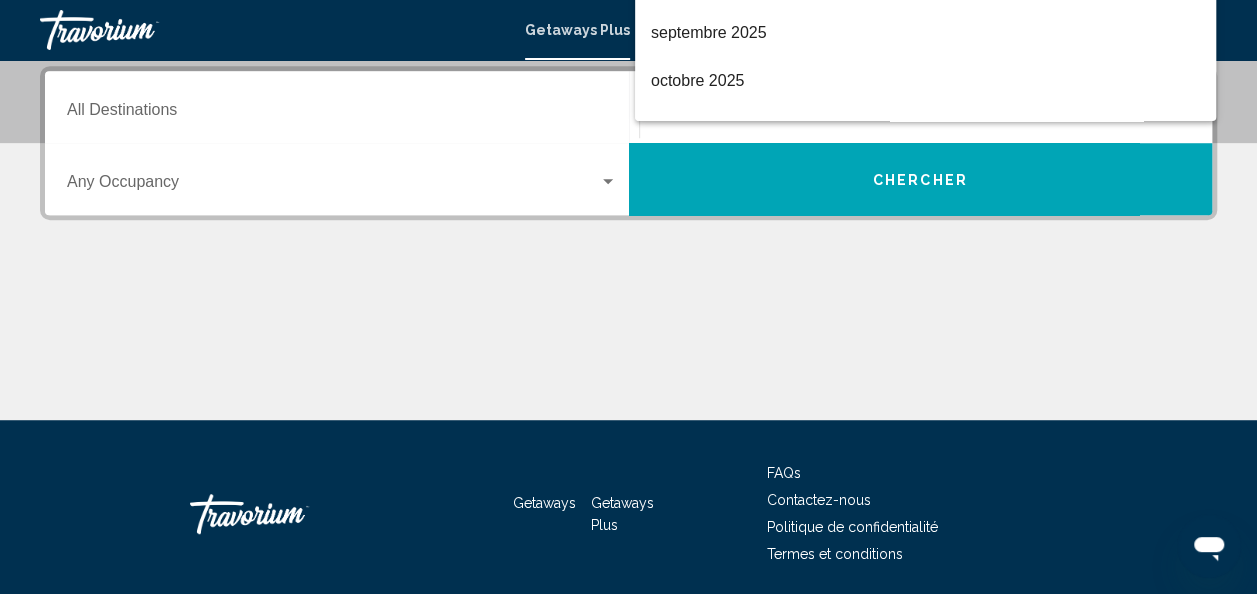 scroll, scrollTop: 458, scrollLeft: 0, axis: vertical 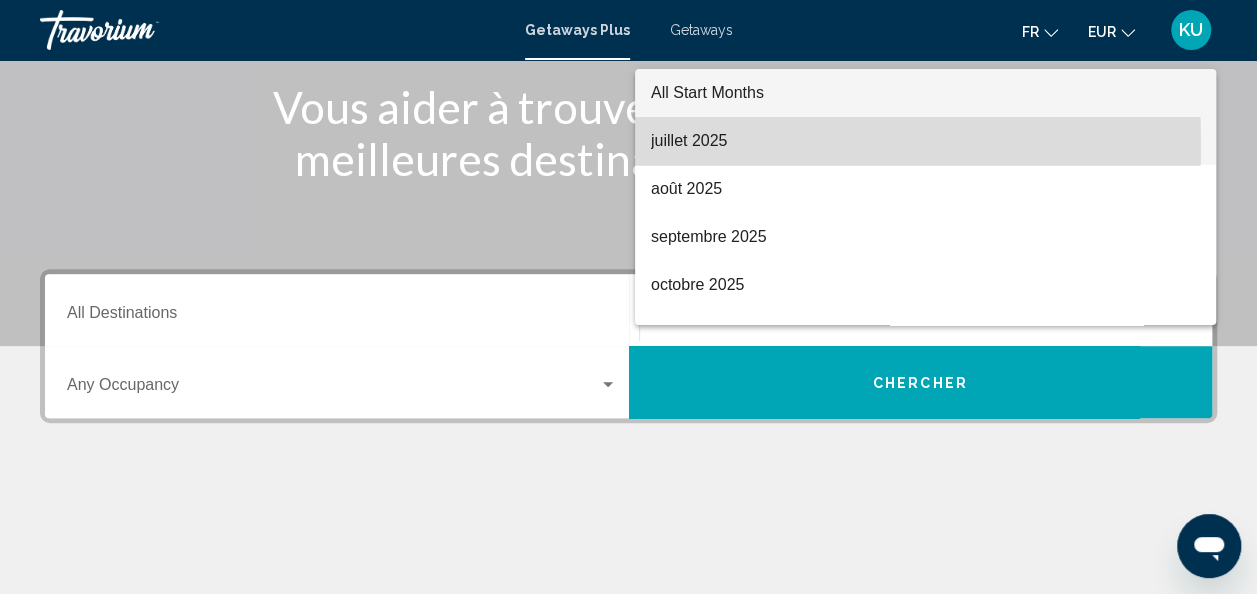 click on "juillet 2025" at bounding box center [925, 141] 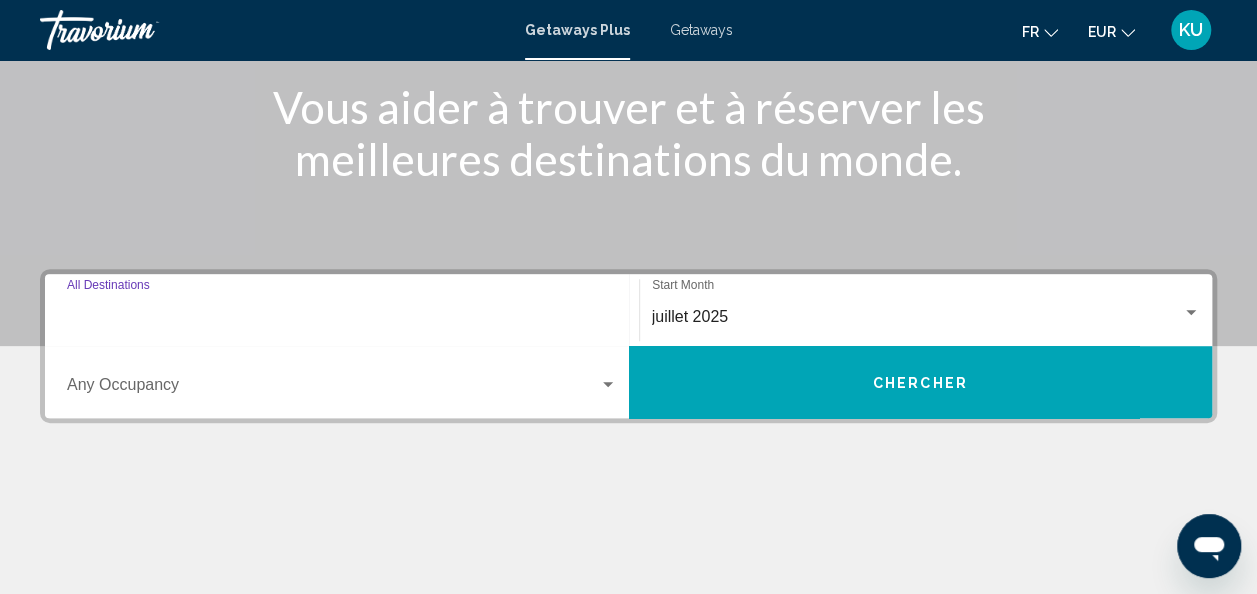 click on "Destination All Destinations" at bounding box center [342, 317] 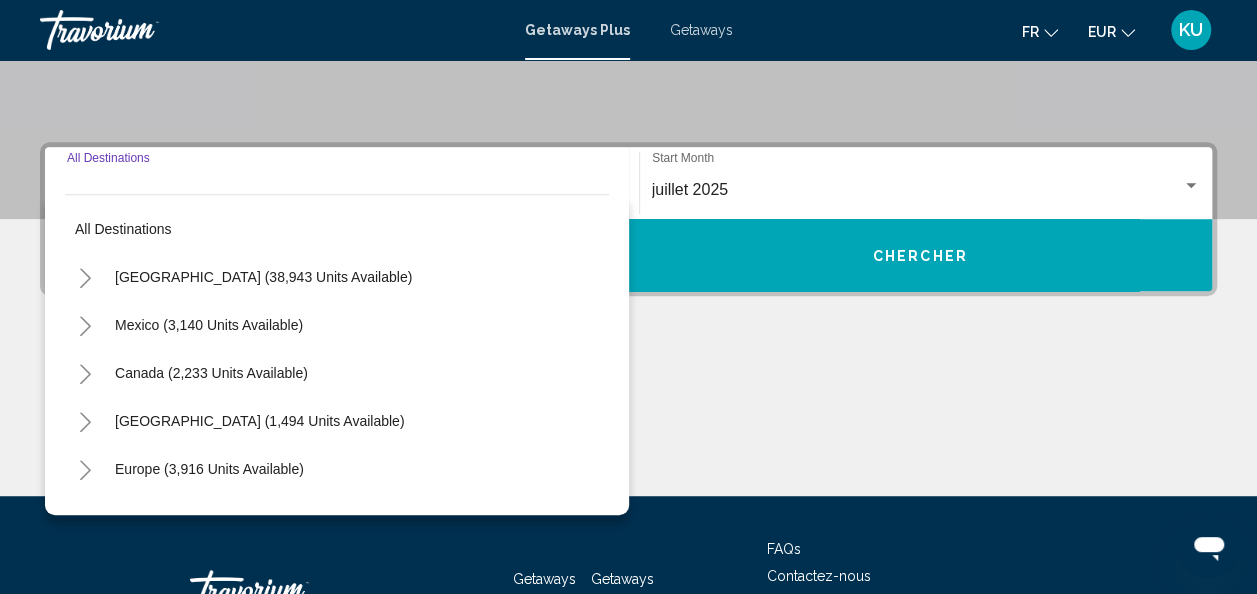 scroll, scrollTop: 458, scrollLeft: 0, axis: vertical 